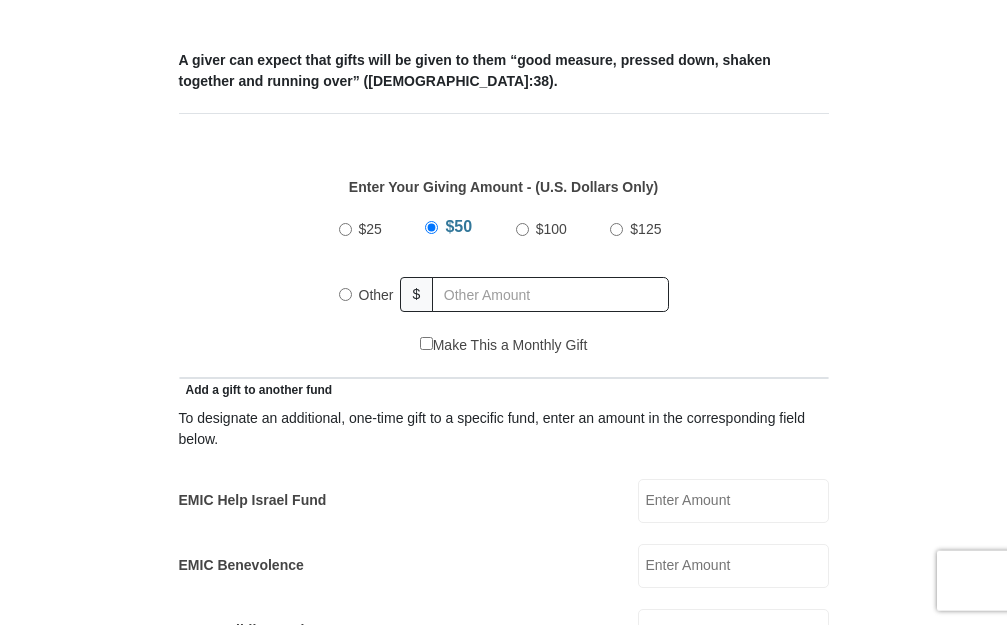 scroll, scrollTop: 816, scrollLeft: 0, axis: vertical 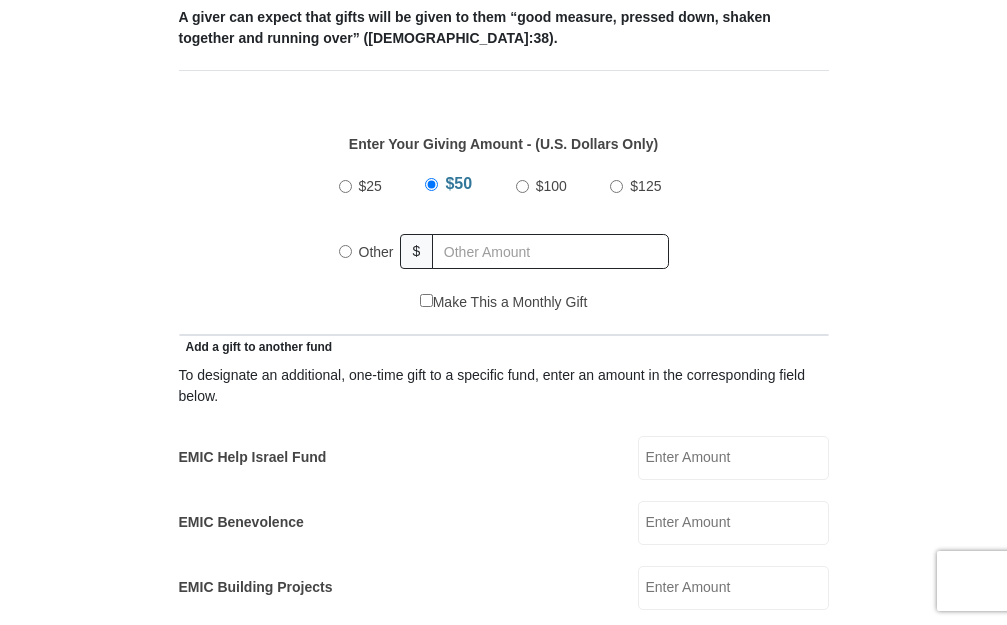 click on "Other" at bounding box center [345, 251] 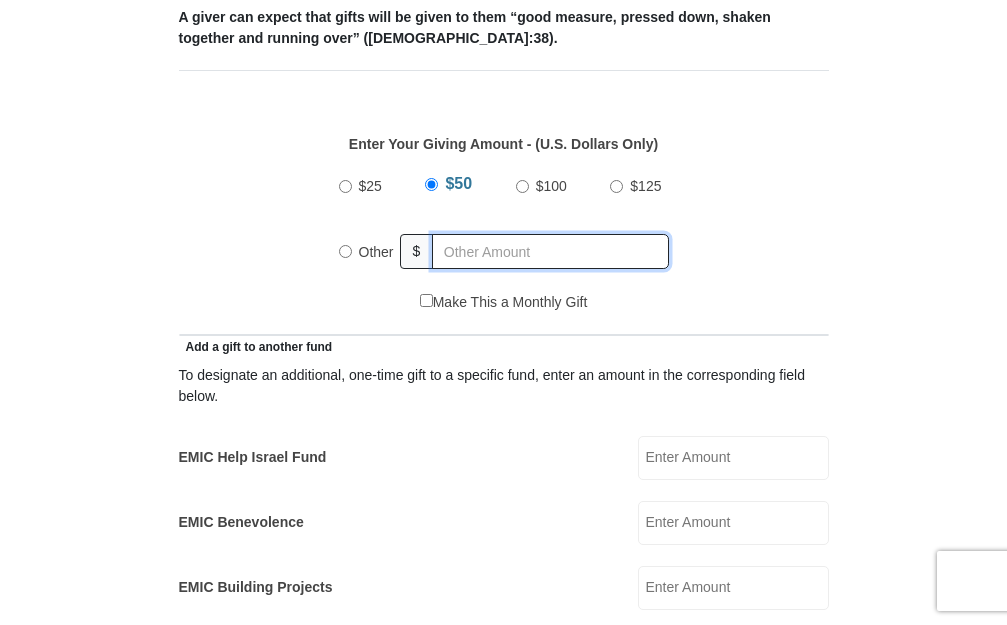 radio on "true" 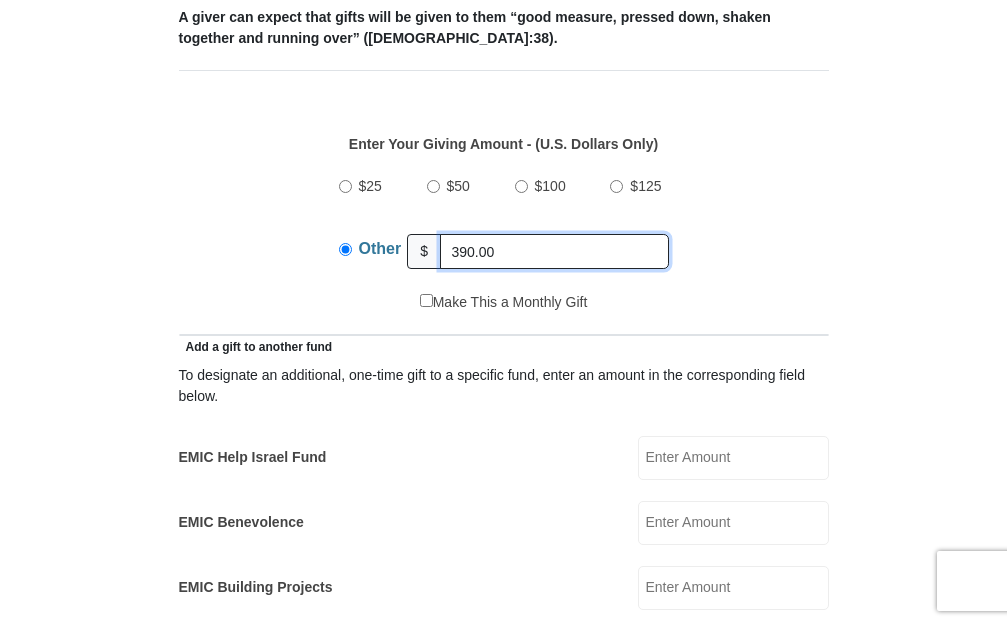 type on "390.00" 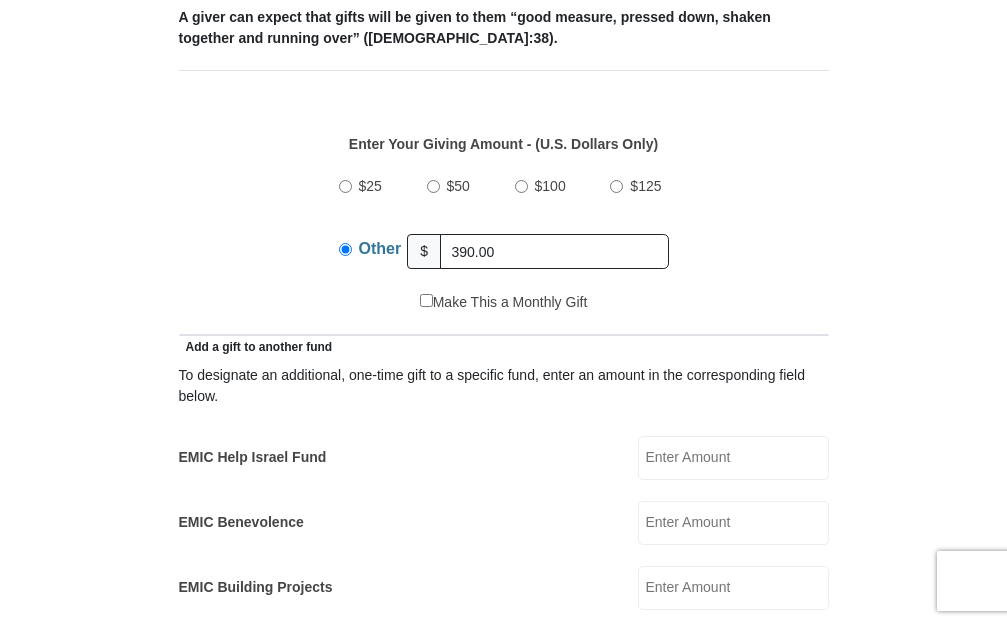 click on "$25
$50
$100
$125
Other $ 390.00" at bounding box center [503, 227] 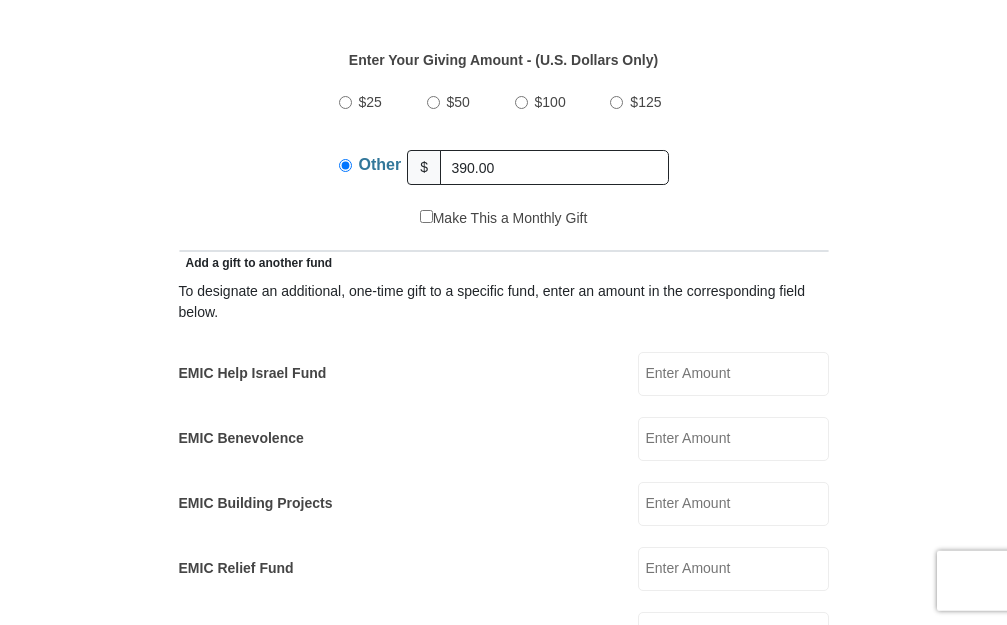 scroll, scrollTop: 918, scrollLeft: 0, axis: vertical 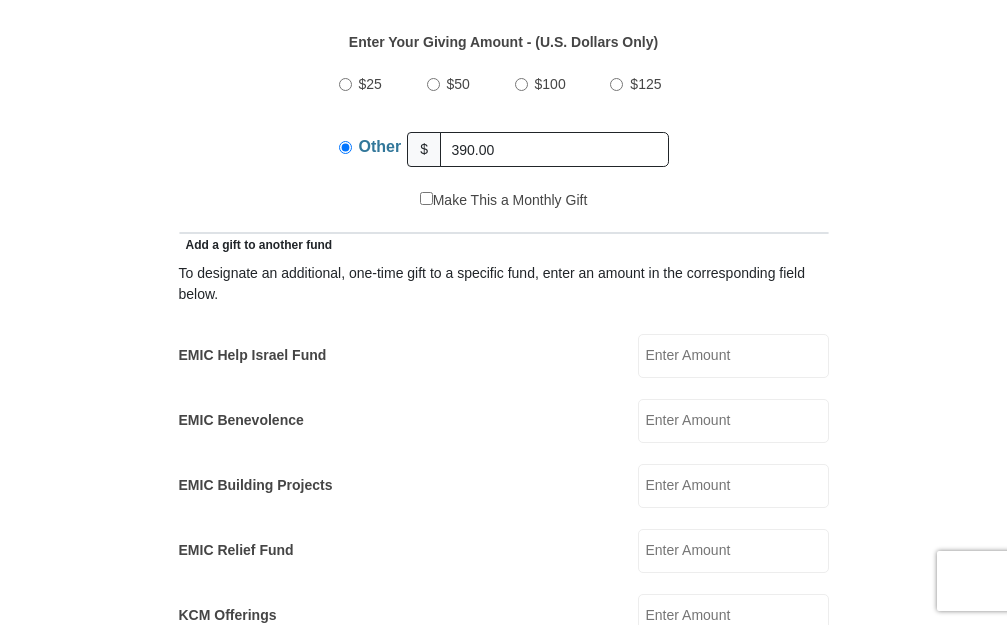 click on "EMIC Help Israel Fund" at bounding box center [733, 356] 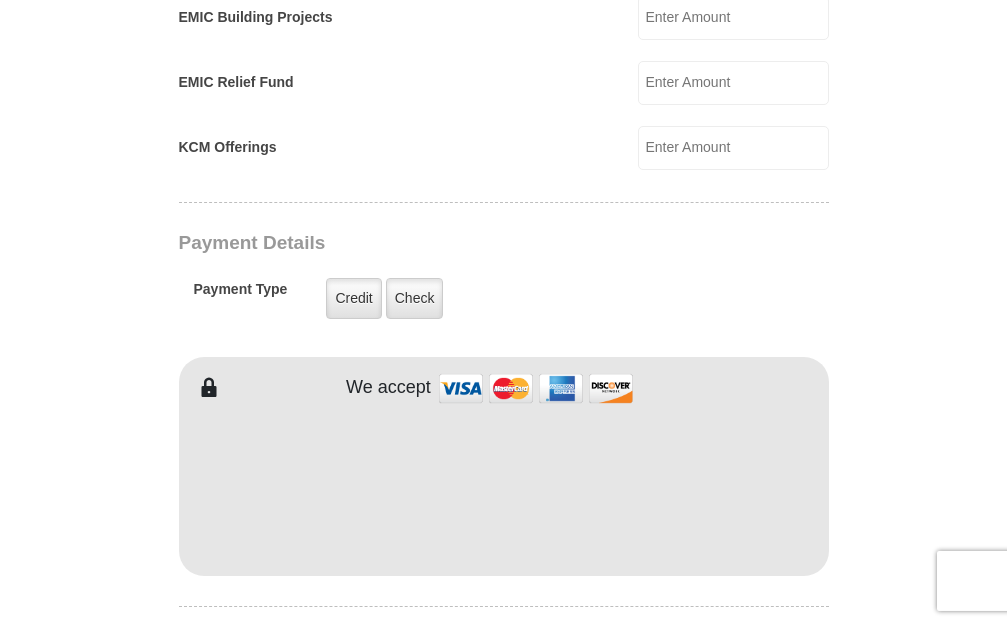 scroll, scrollTop: 1428, scrollLeft: 0, axis: vertical 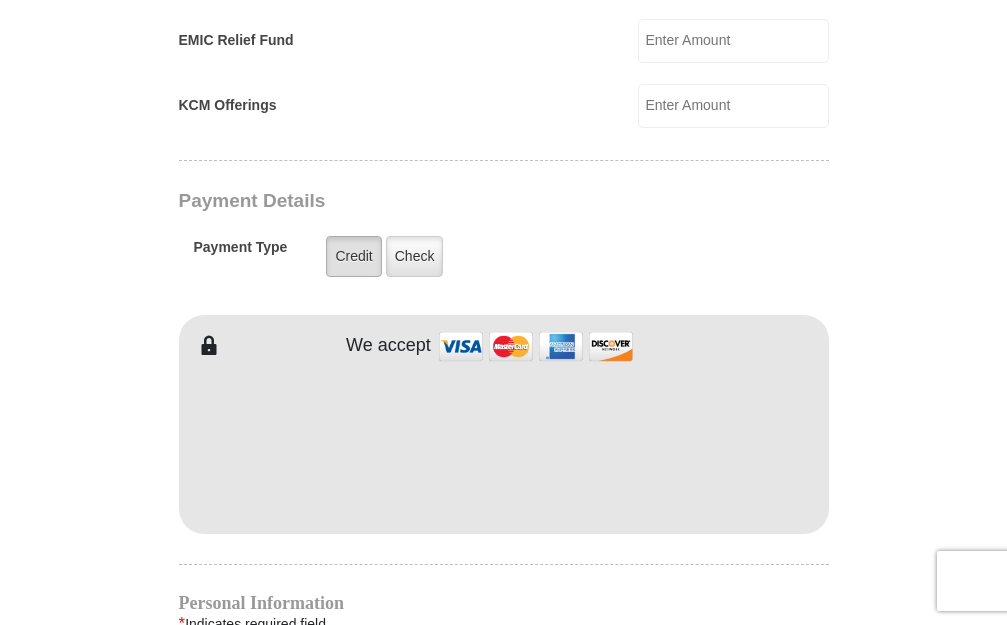 type on "30.00" 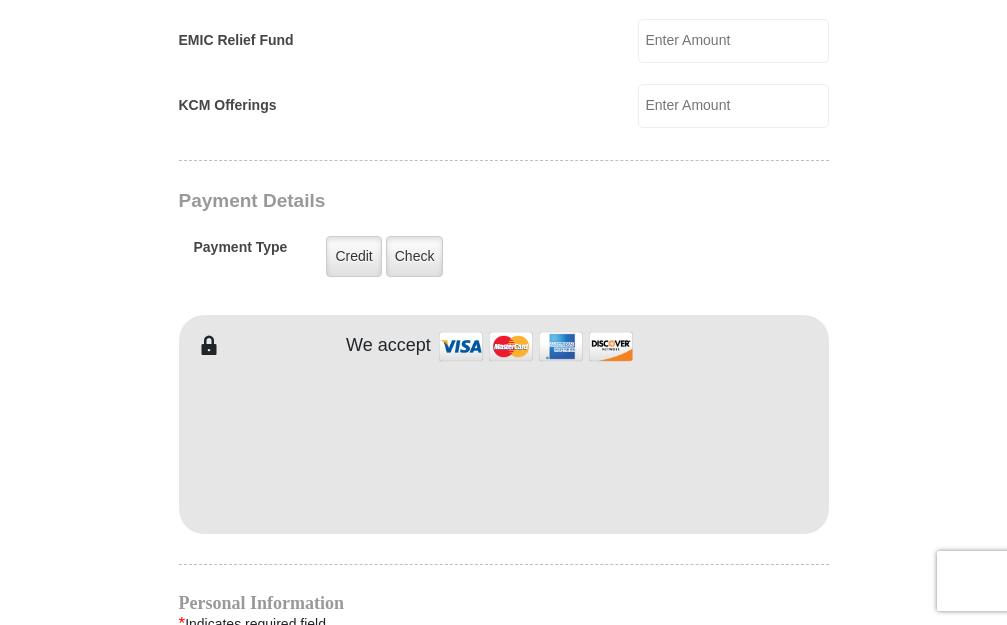 click on "Eagle Mountain International Church Online Giving
Because of gifts like yours, Eagle Mountain International Church, along with Kenneth Copeland Ministries, is able to reach out to every corner of the world.
EMIC Tithes and Offerings
The Bible teaches us the foundation for giving: the tithe. When we bring the first 10 percent of our income to the Lord’s storehouse, we put Him first in our lives. Tithing is an act of worship that expresses our gratitude, faith and love. Tithers can expect the windows of heaven to open and THE BLESSING to pour out (Malachi 3:10).
An offering, any giving over and above the tithe, helps to further the growth of God’s work through new programs, new experiences and the support of other ministries and missions.
$" at bounding box center (504, 141) 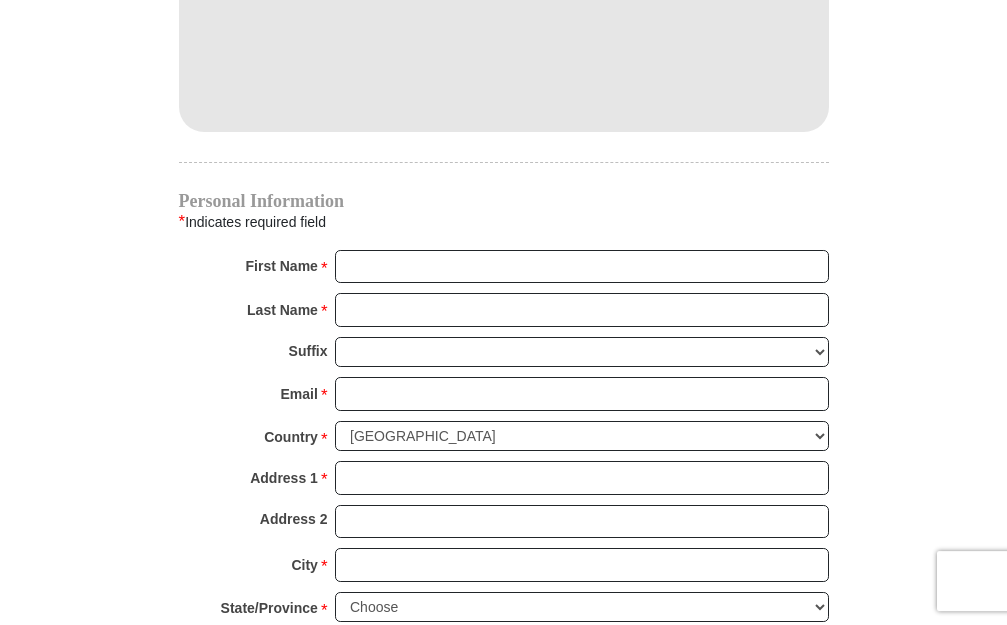 scroll, scrollTop: 1836, scrollLeft: 0, axis: vertical 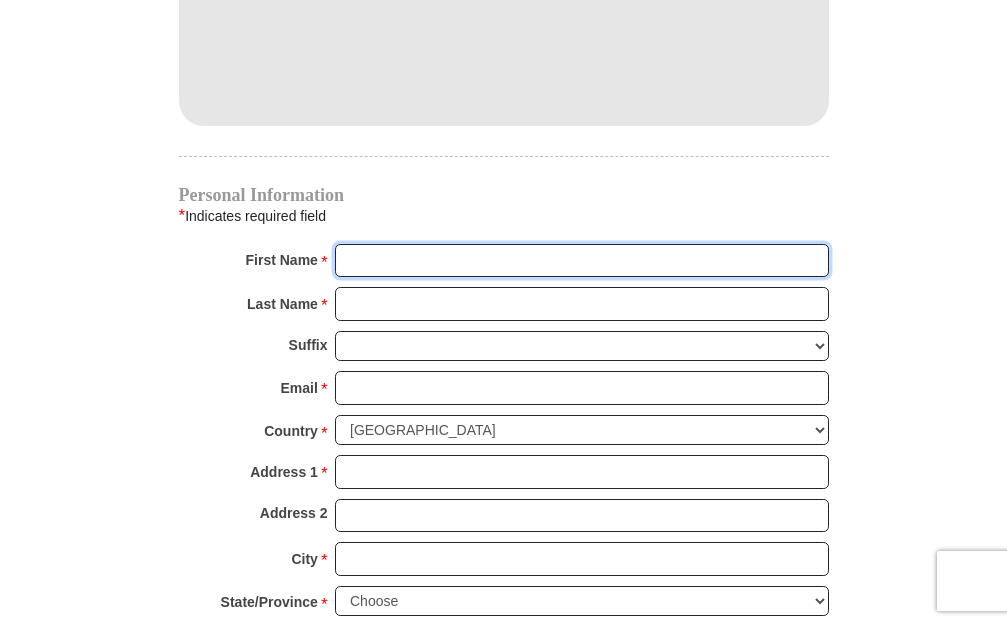 click on "First Name
*" at bounding box center [582, 261] 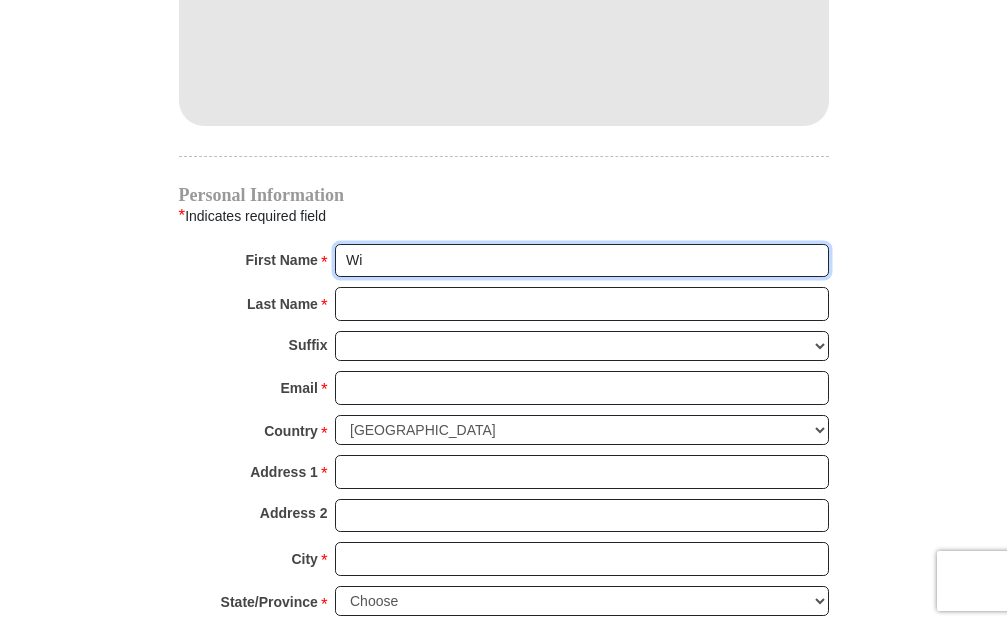 type on "Wi" 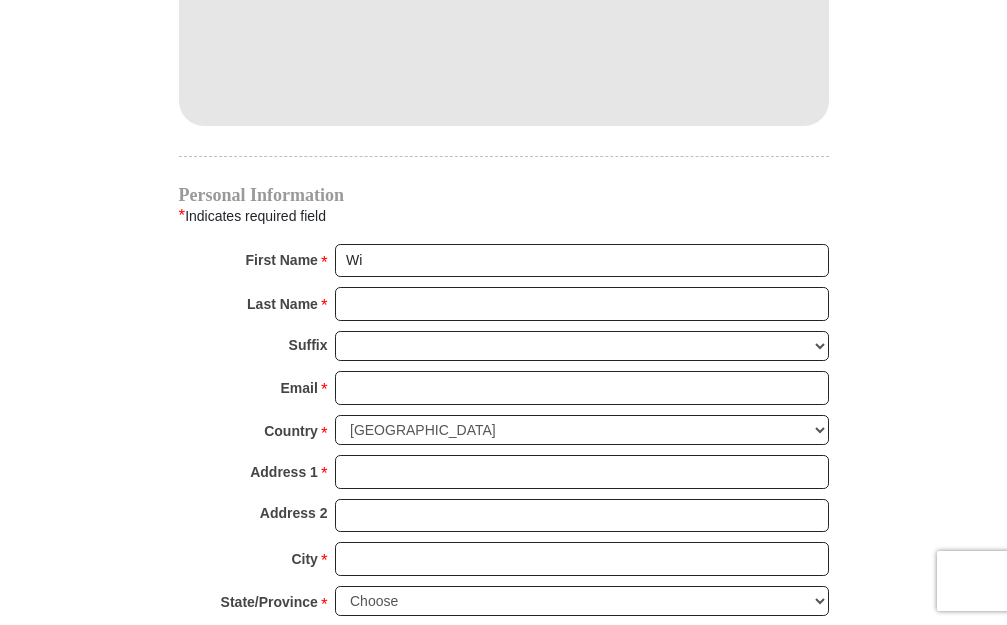 type on "10222 Stuart St. -Unit" 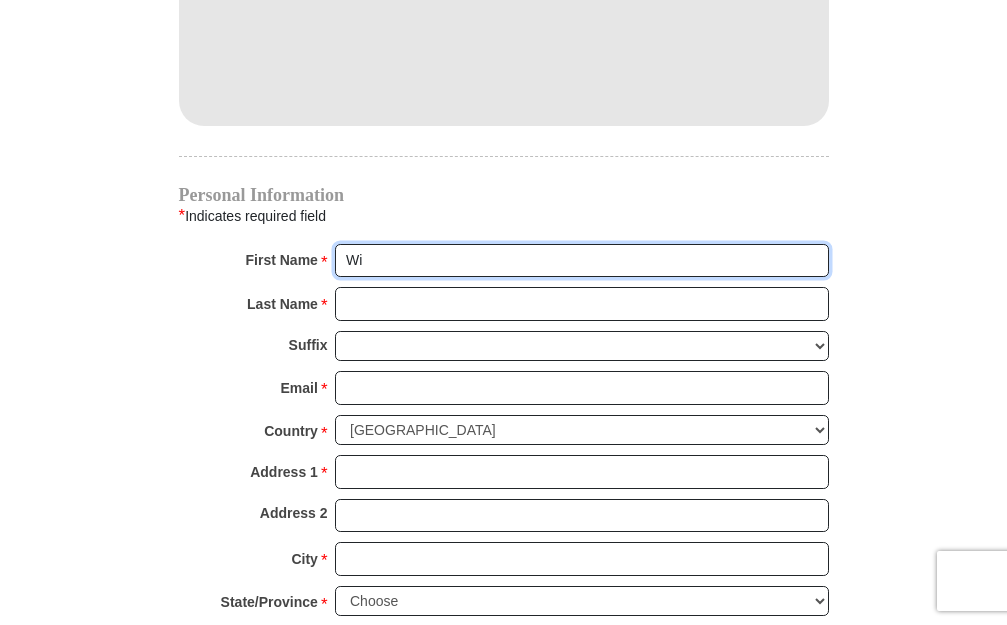 type on "William" 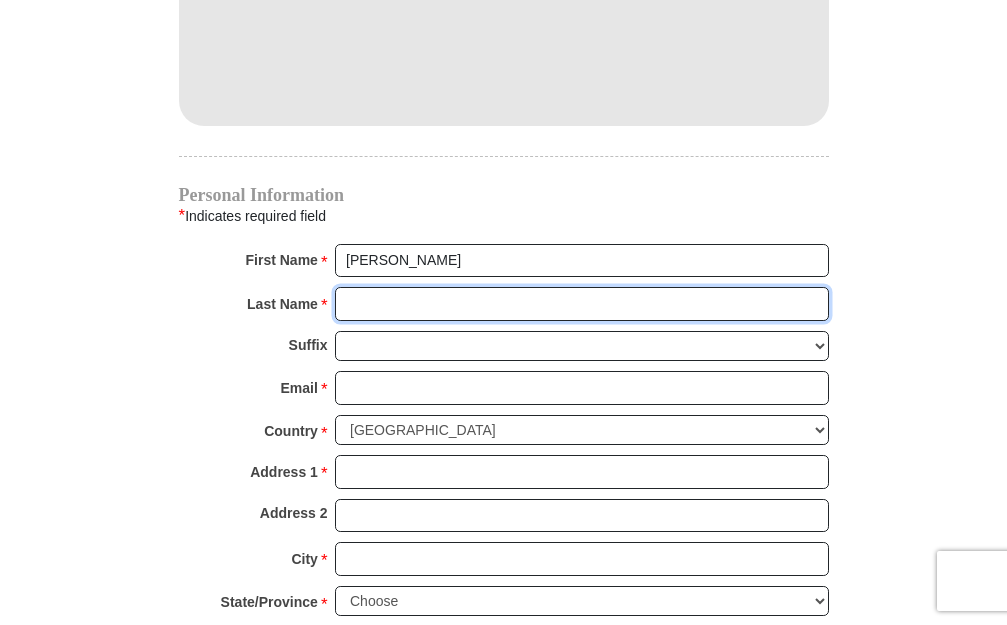 type on "Brownlee" 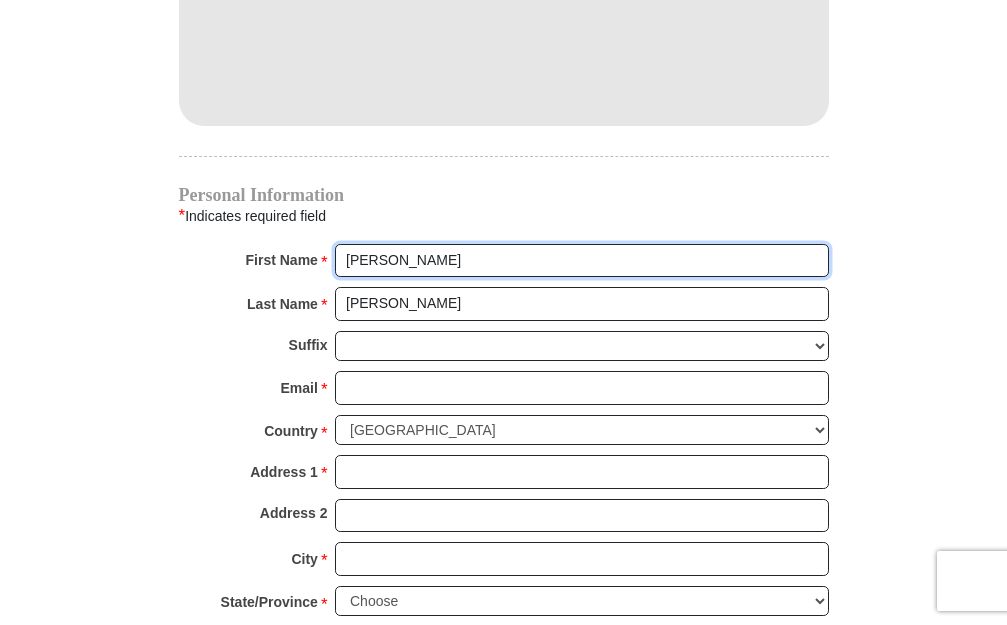 type on "10222 Stuart St. -Unit" 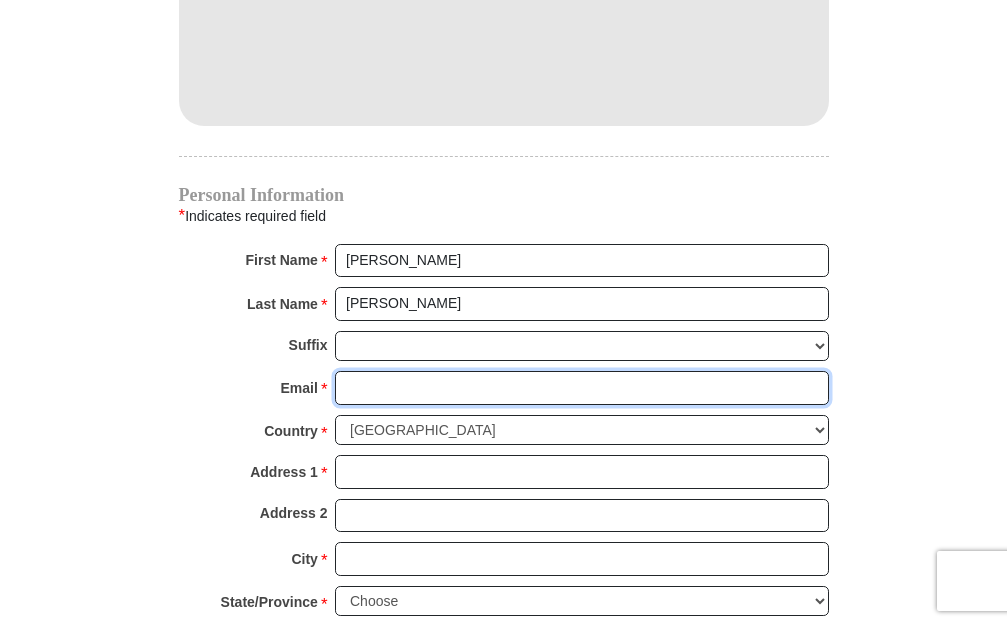 click on "Email
*" at bounding box center (582, 388) 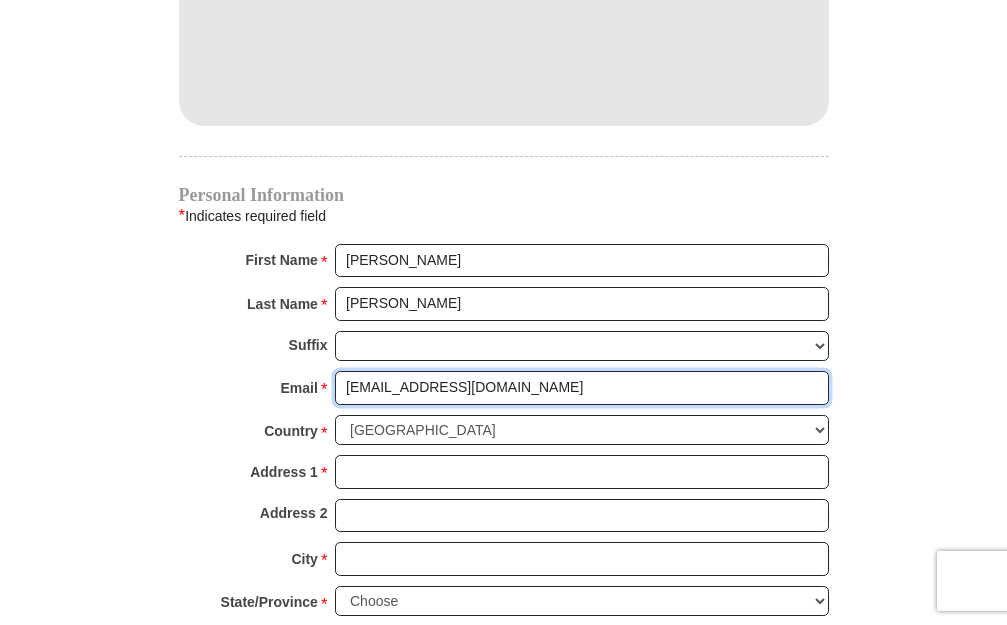 type on "williambrownlee@hotmail.com" 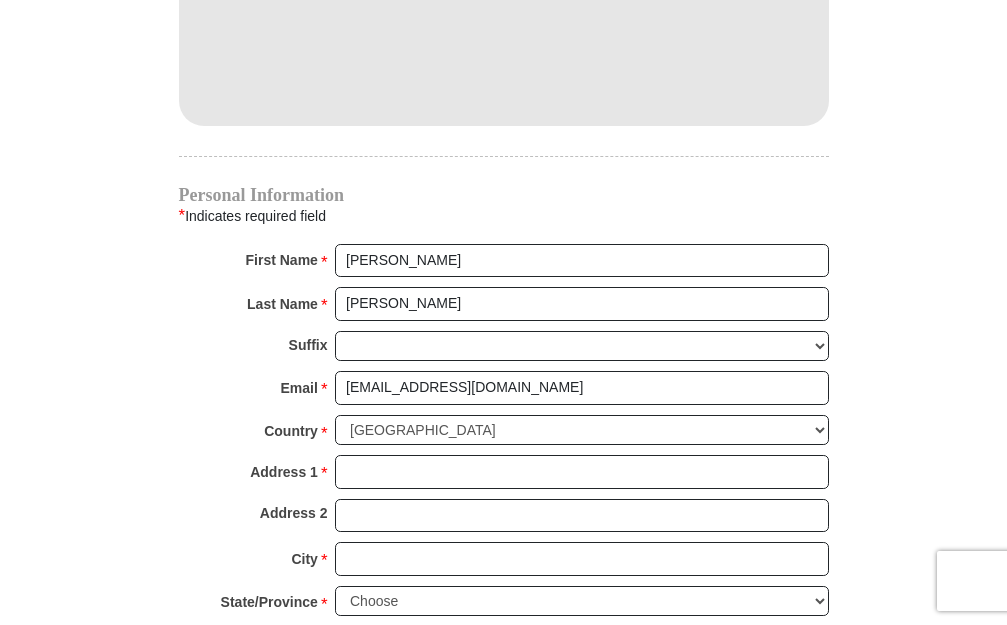 click on "Eagle Mountain International Church Online Giving
Because of gifts like yours, Eagle Mountain International Church, along with Kenneth Copeland Ministries, is able to reach out to every corner of the world.
EMIC Tithes and Offerings
The Bible teaches us the foundation for giving: the tithe. When we bring the first 10 percent of our income to the Lord’s storehouse, we put Him first in our lives. Tithing is an act of worship that expresses our gratitude, faith and love. Tithers can expect the windows of heaven to open and THE BLESSING to pour out (Malachi 3:10).
An offering, any giving over and above the tithe, helps to further the growth of God’s work through new programs, new experiences and the support of other ministries and missions.
$" at bounding box center (504, -251) 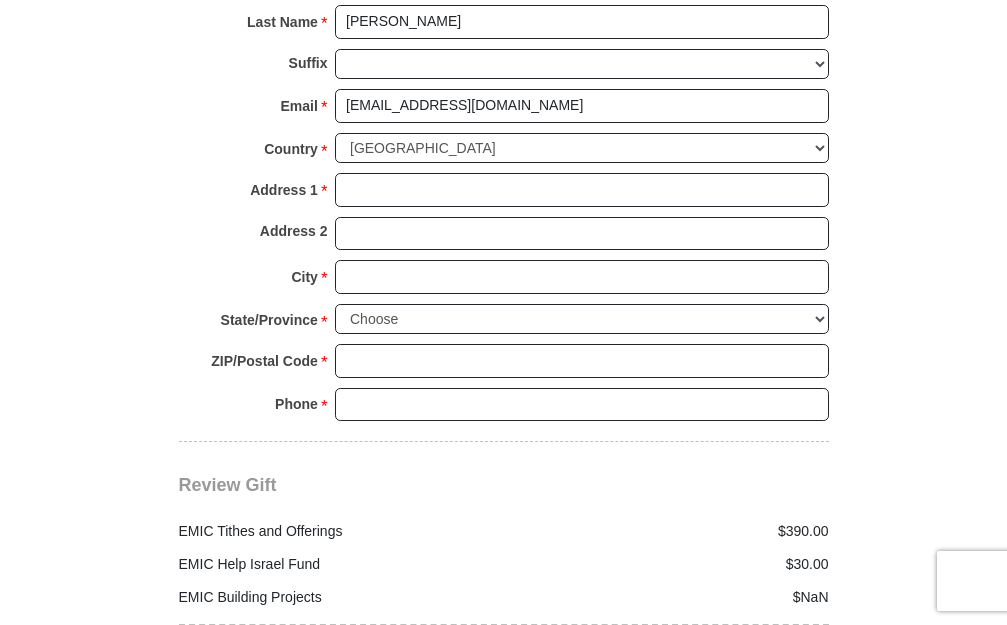scroll, scrollTop: 2142, scrollLeft: 0, axis: vertical 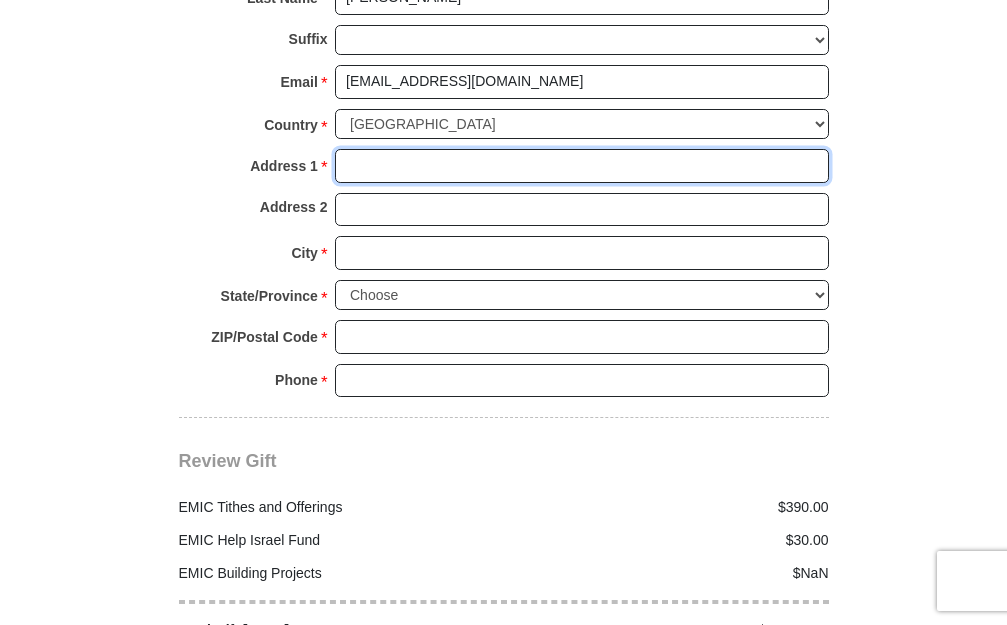 click on "Address 1
*" at bounding box center (582, 166) 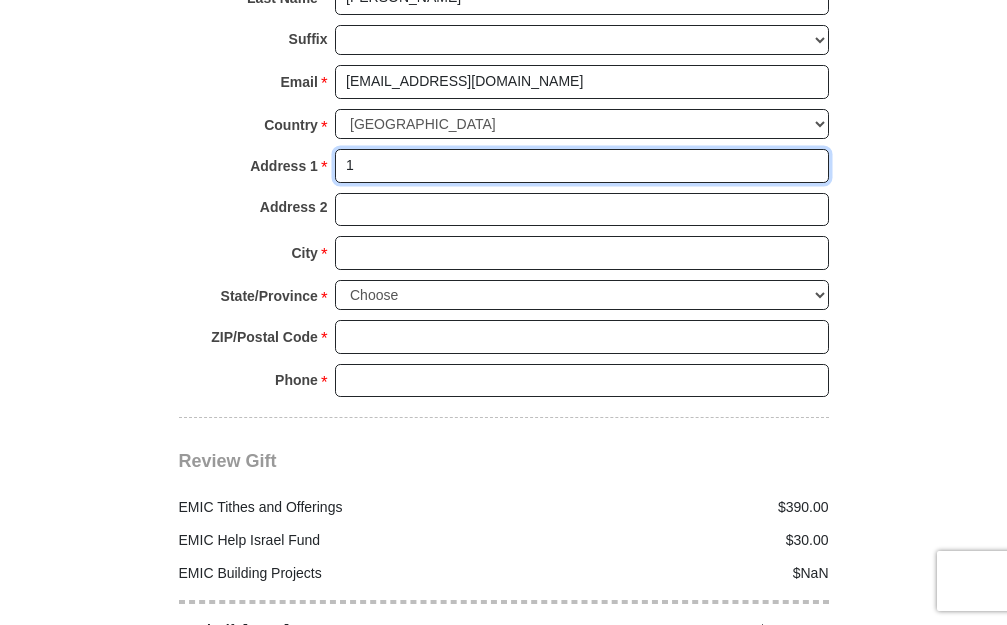type on "10222 Stuart St. -Unit A" 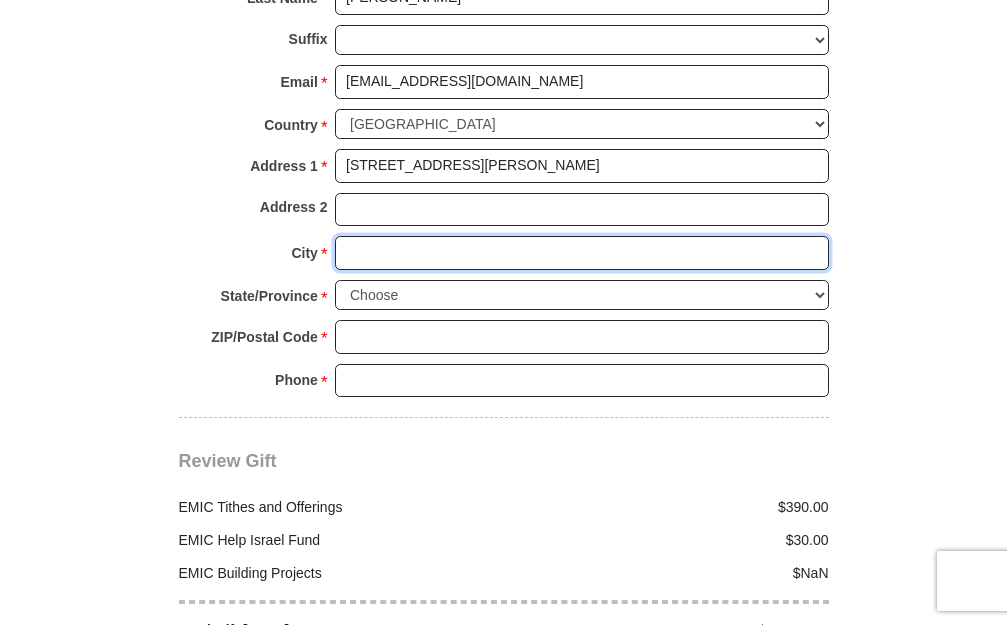 type on "Brownsboro" 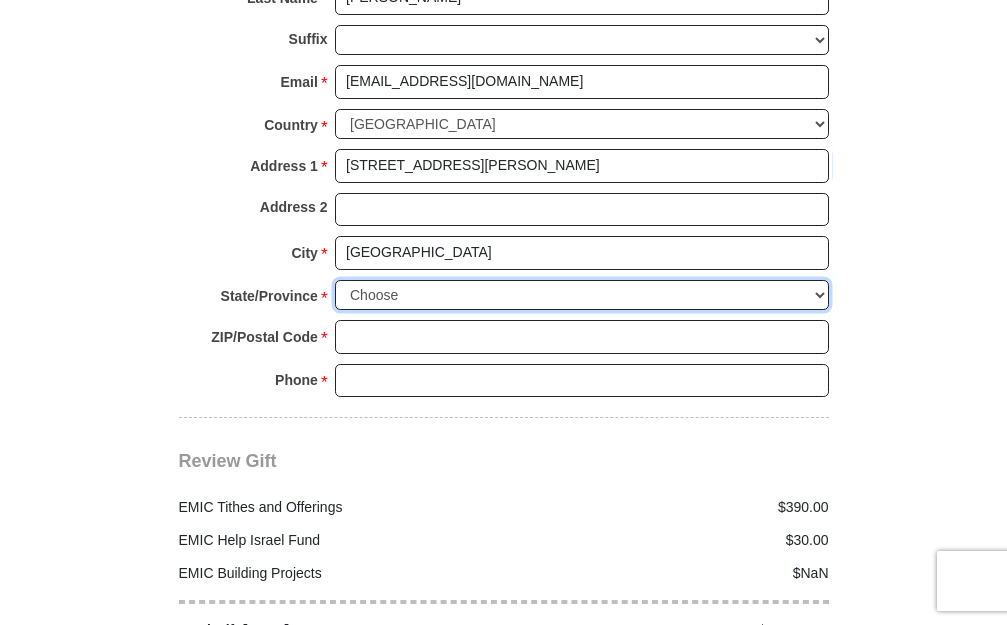 select on "TX" 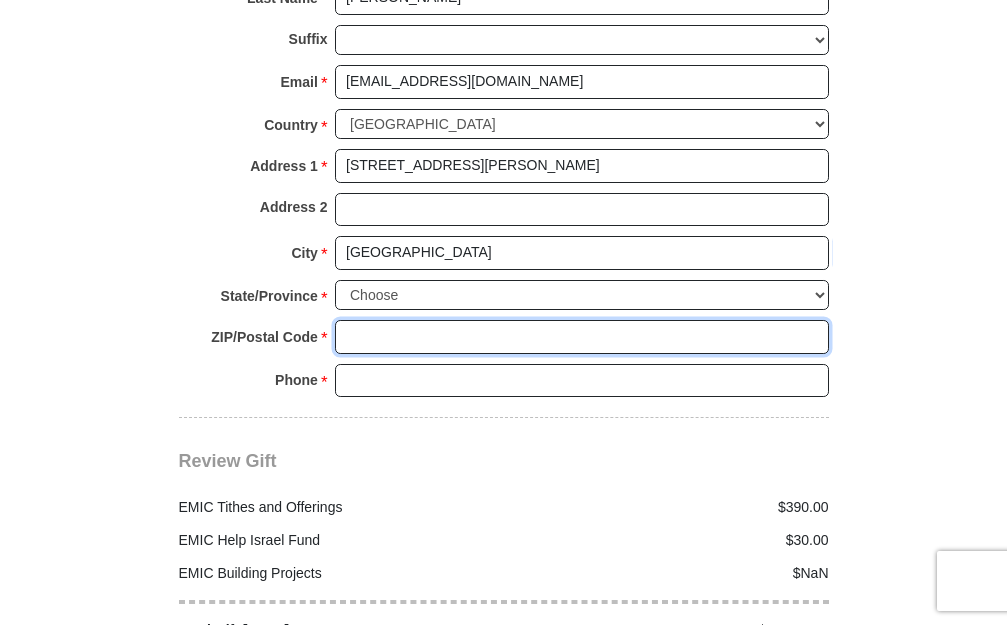 type on "75756" 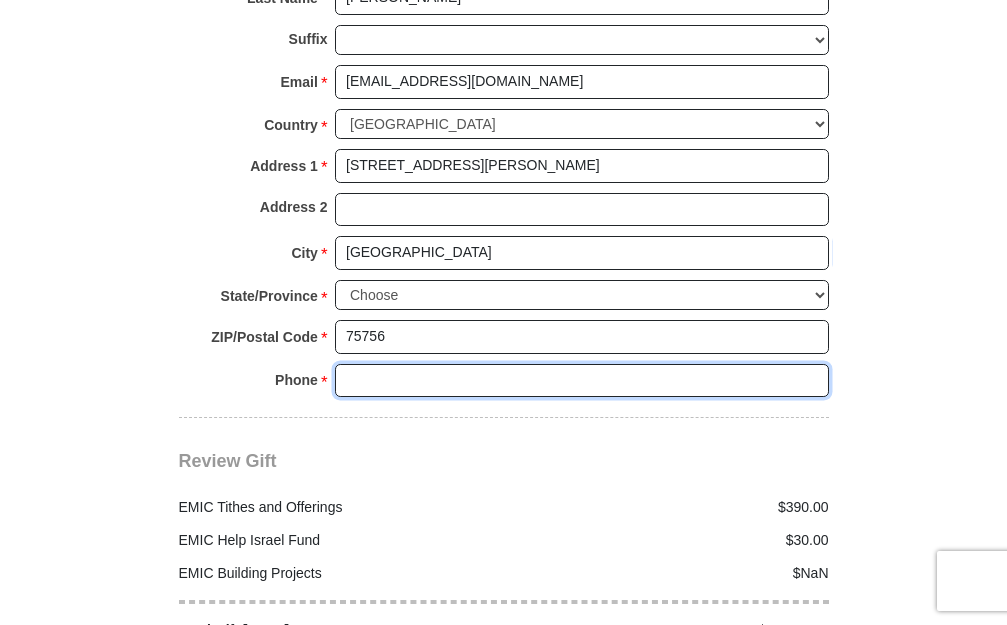 type on "9705899615" 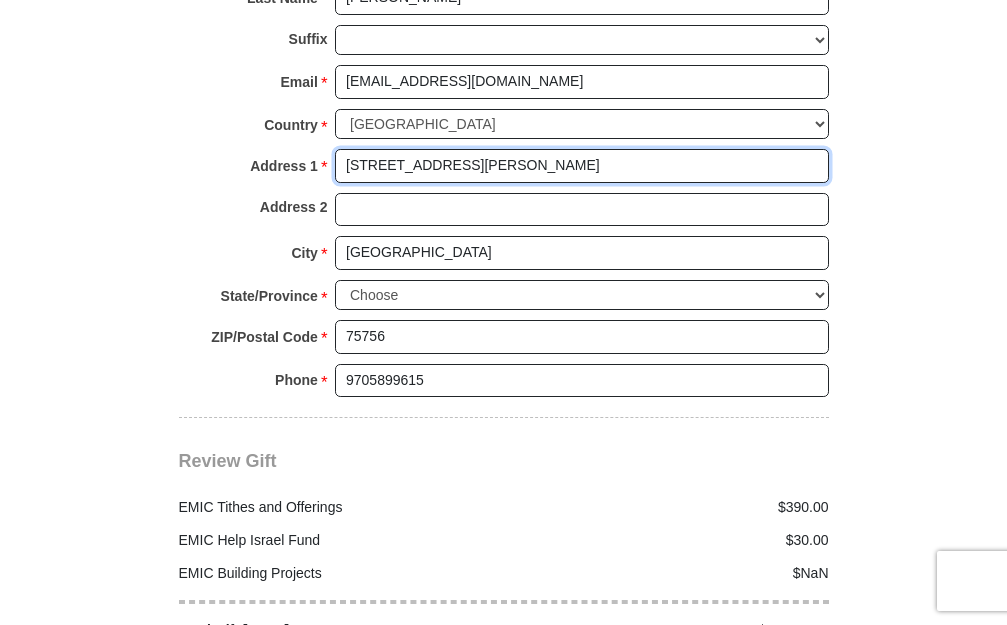 type 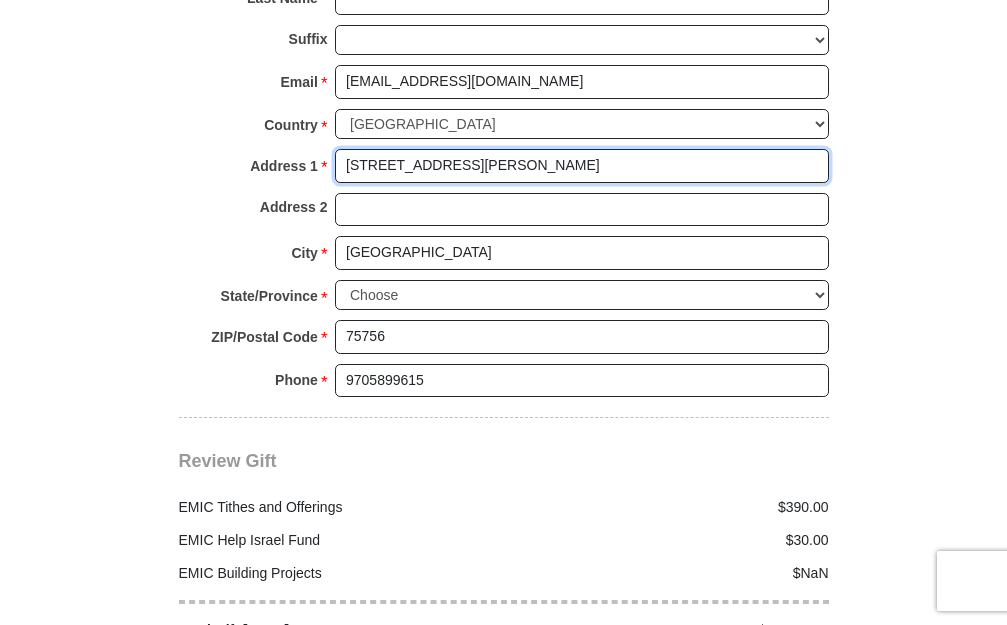 select 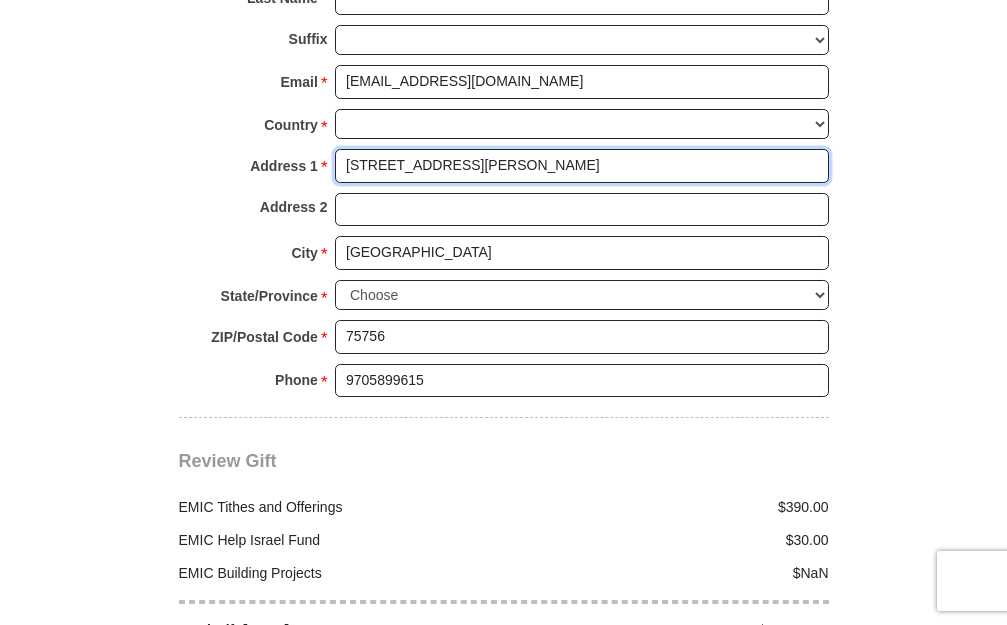 select 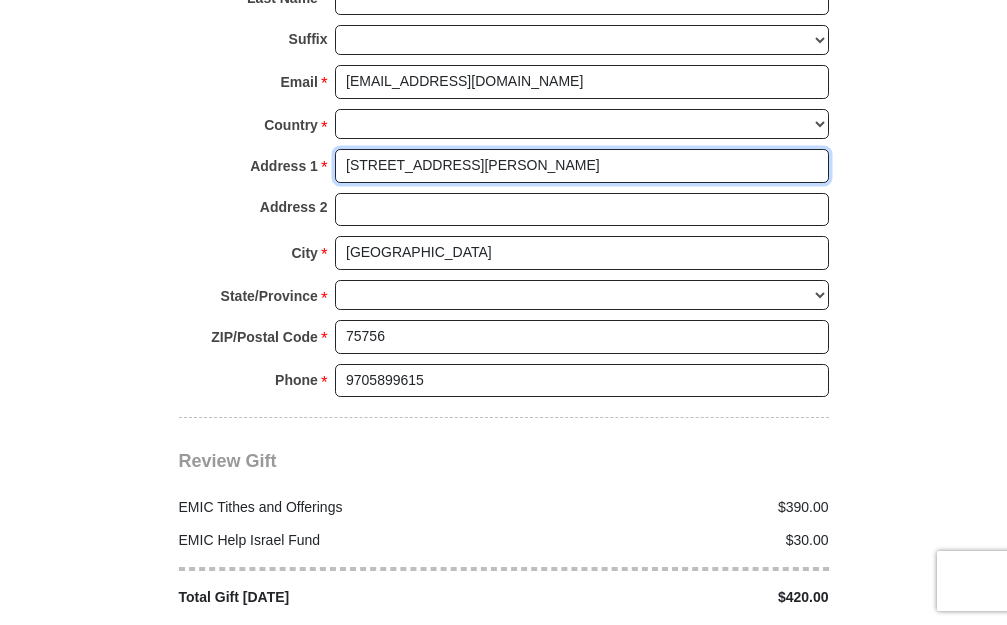 drag, startPoint x: 508, startPoint y: 162, endPoint x: 477, endPoint y: 170, distance: 32.01562 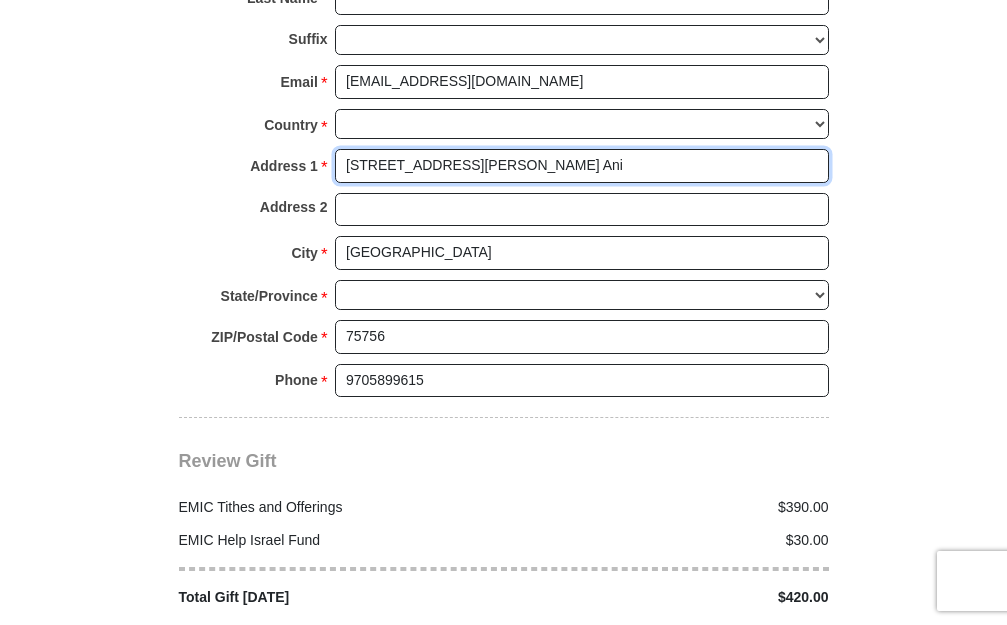 drag, startPoint x: 500, startPoint y: 155, endPoint x: 448, endPoint y: 167, distance: 53.366657 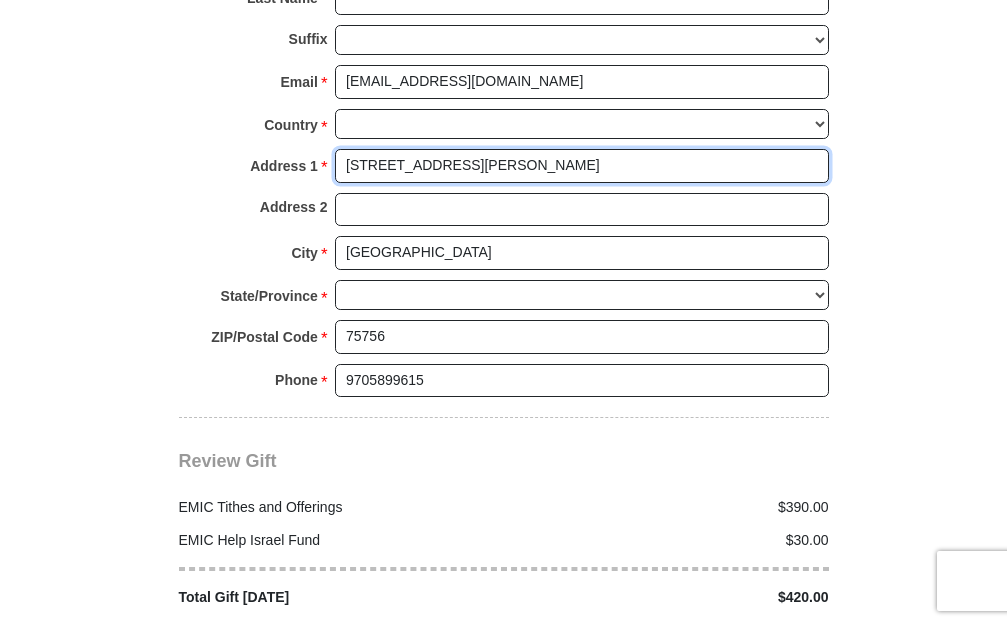 type on "10222 Stuart St." 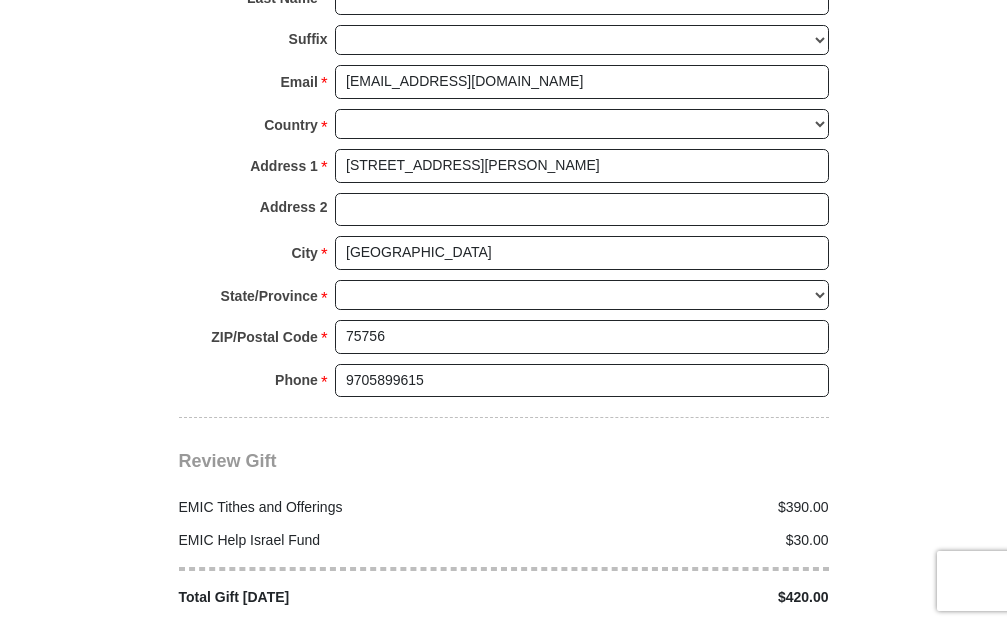 click on "Eagle Mountain International Church Online Giving
Because of gifts like yours, Eagle Mountain International Church, along with Kenneth Copeland Ministries, is able to reach out to every corner of the world.
EMIC Tithes and Offerings
The Bible teaches us the foundation for giving: the tithe. When we bring the first 10 percent of our income to the Lord’s storehouse, we put Him first in our lives. Tithing is an act of worship that expresses our gratitude, faith and love. Tithers can expect the windows of heaven to open and THE BLESSING to pour out (Malachi 3:10).
An offering, any giving over and above the tithe, helps to further the growth of God’s work through new programs, new experiences and the support of other ministries and missions.
$" at bounding box center (504, -573) 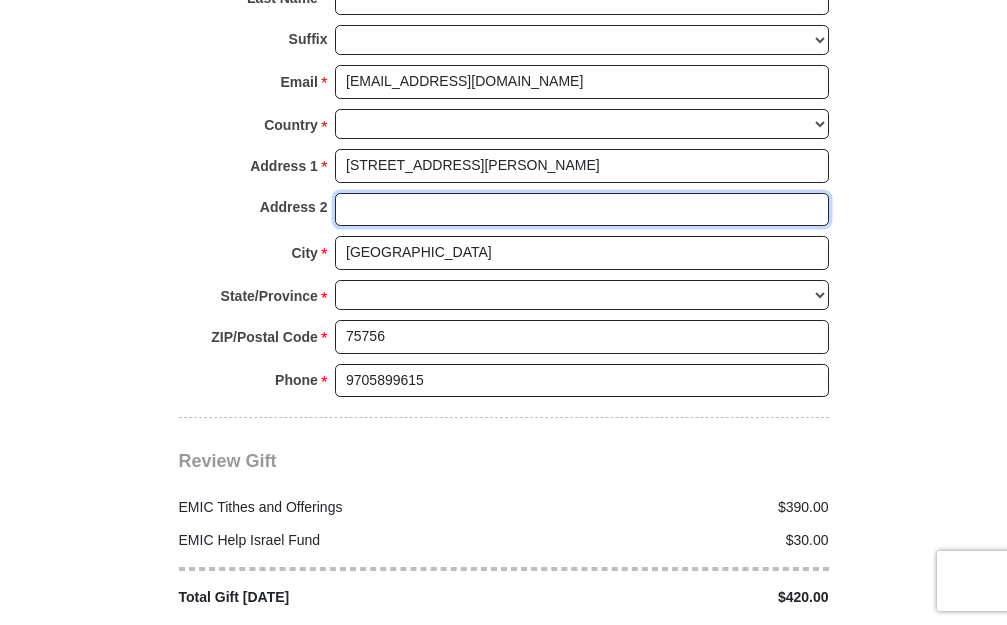 drag, startPoint x: 352, startPoint y: 211, endPoint x: 366, endPoint y: 203, distance: 16.124516 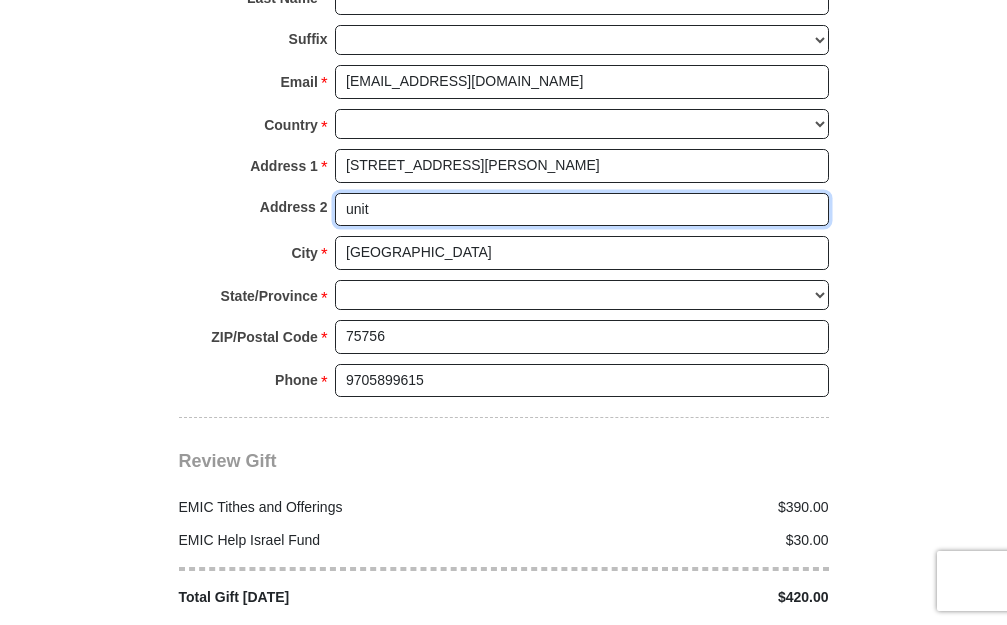 type on "Unit A" 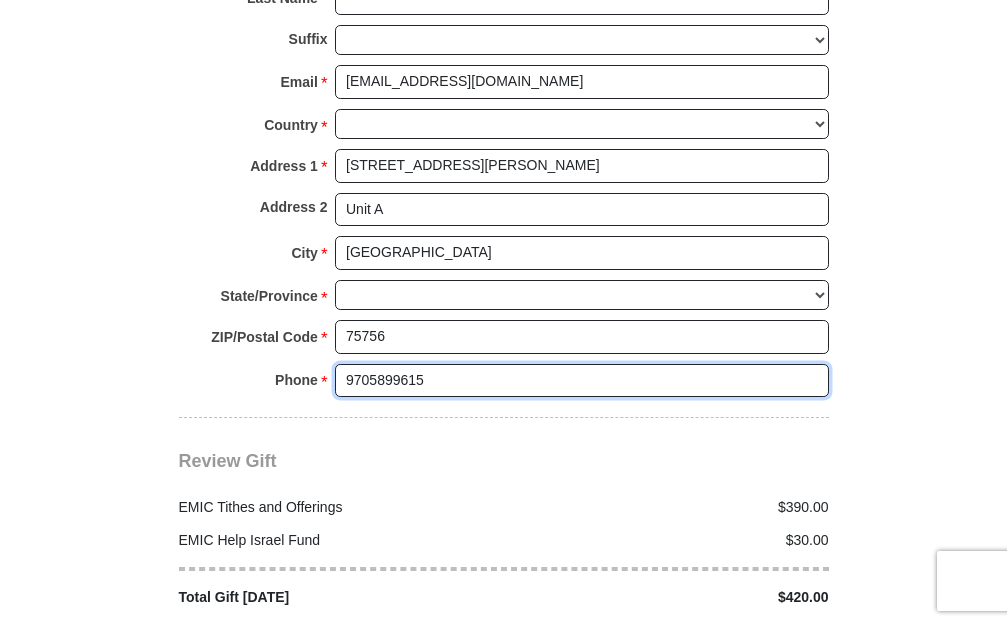 drag, startPoint x: 429, startPoint y: 372, endPoint x: 333, endPoint y: 385, distance: 96.87621 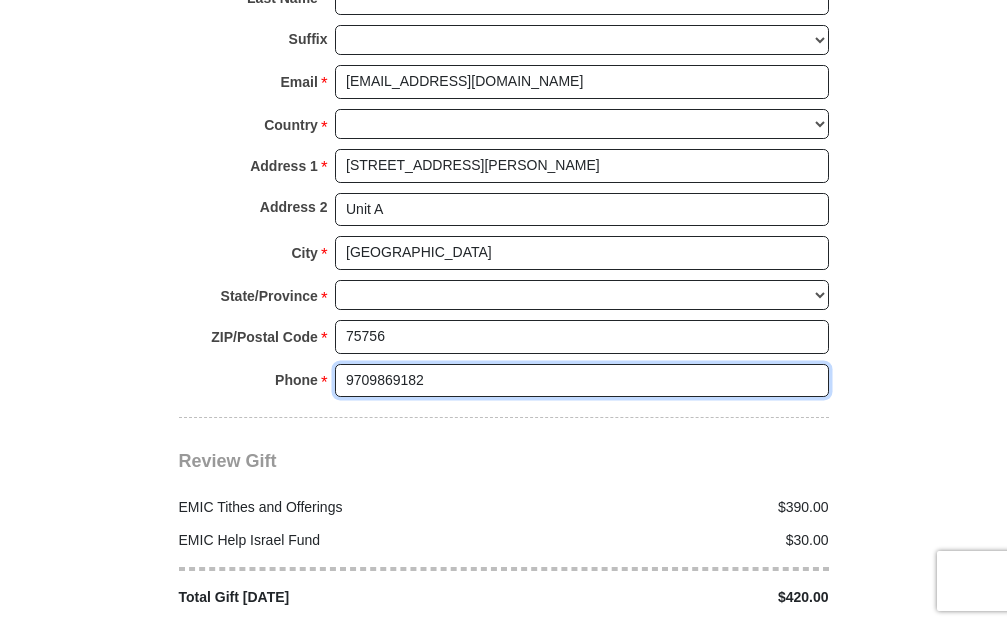 click on "9709869182" at bounding box center [582, 381] 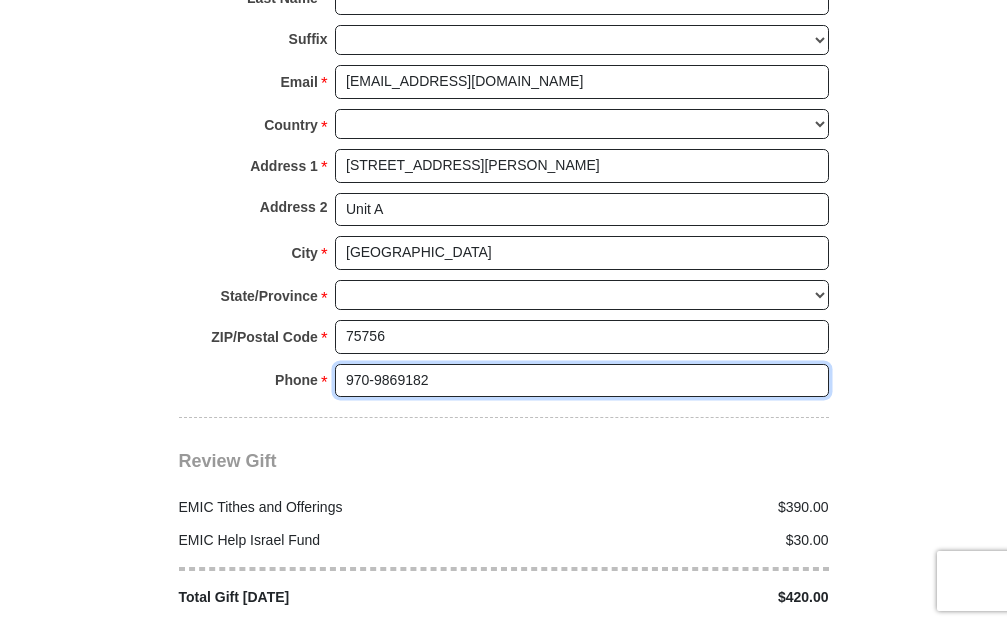 click on "970-9869182" at bounding box center (582, 381) 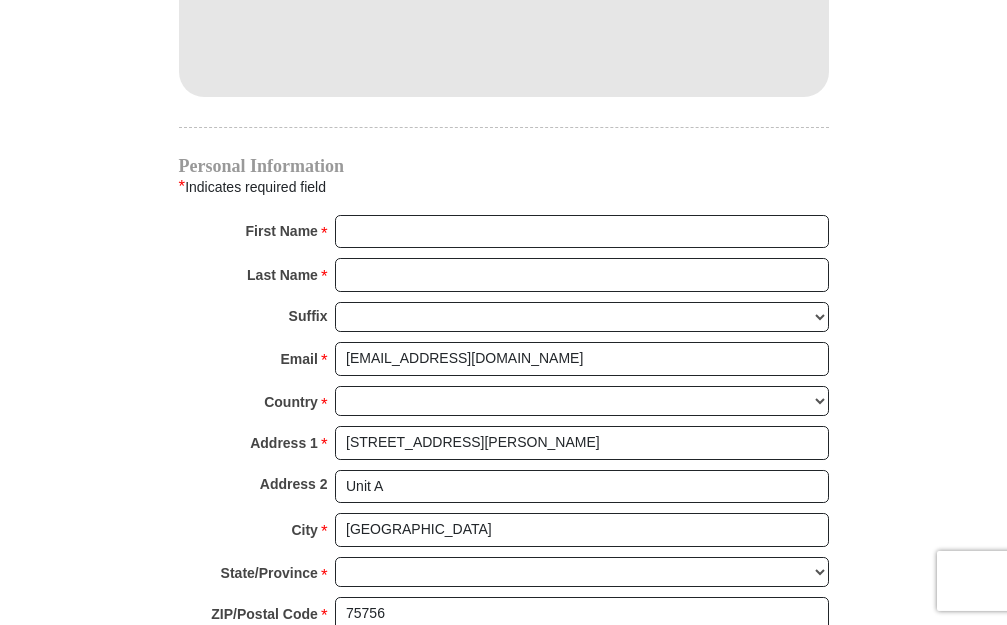 scroll, scrollTop: 1836, scrollLeft: 0, axis: vertical 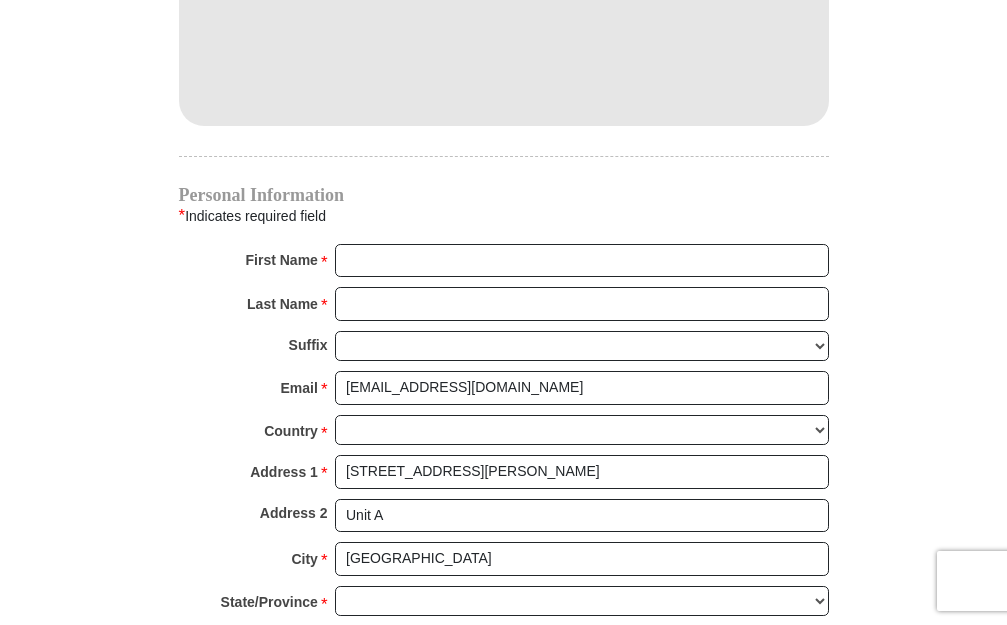 type on "970-986-9182" 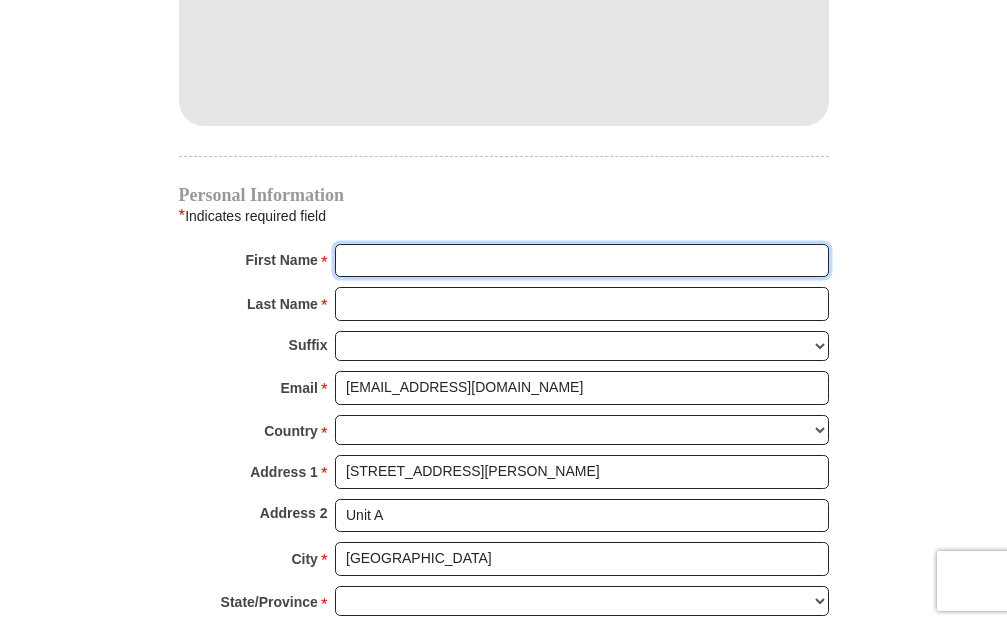 click on "First Name
*" at bounding box center [582, 261] 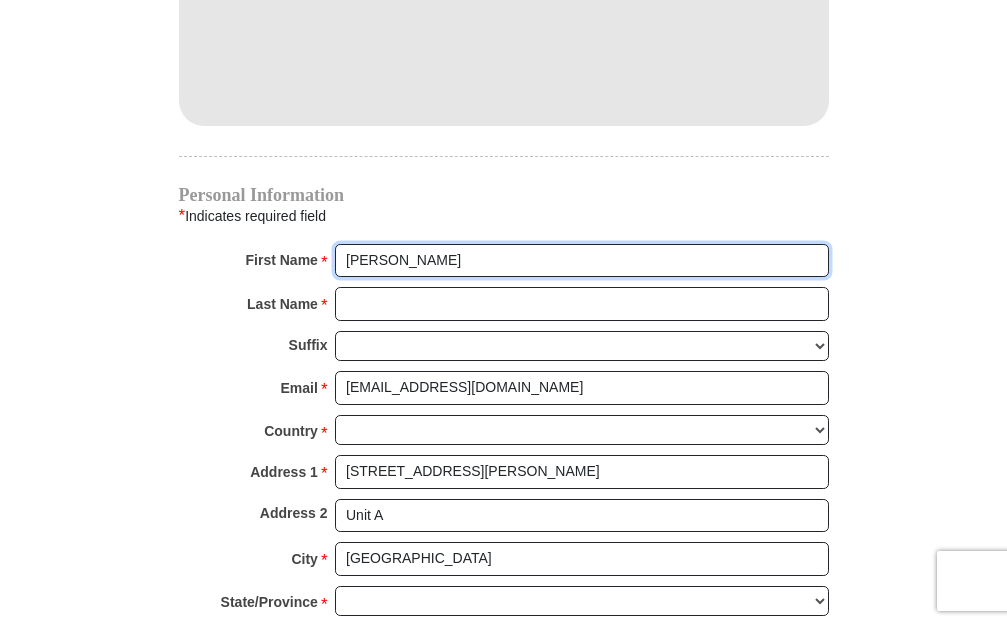 type on "William" 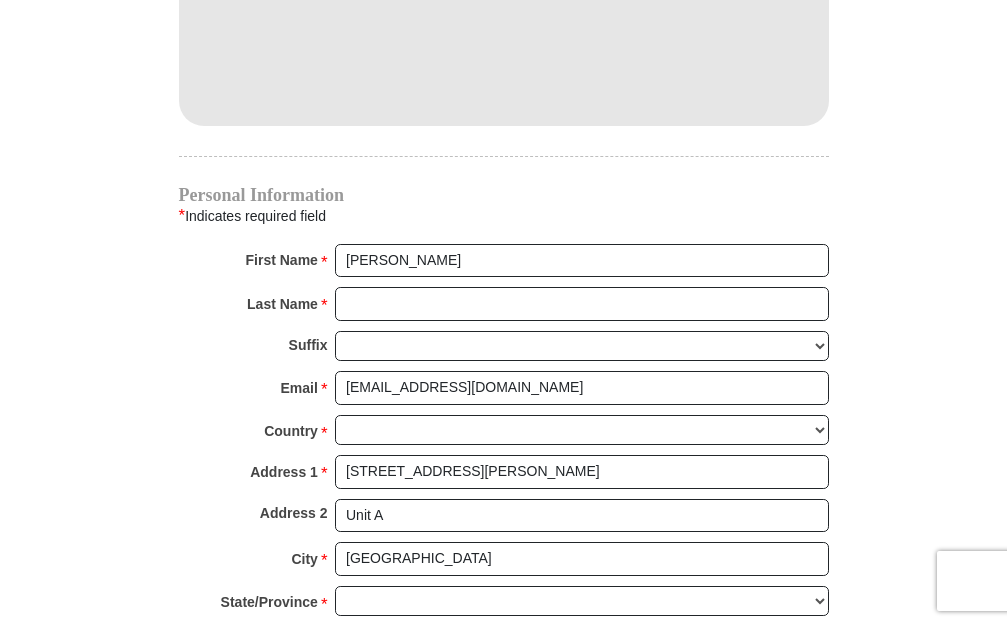 click on "Eagle Mountain International Church Online Giving
Because of gifts like yours, Eagle Mountain International Church, along with Kenneth Copeland Ministries, is able to reach out to every corner of the world.
EMIC Tithes and Offerings
The Bible teaches us the foundation for giving: the tithe. When we bring the first 10 percent of our income to the Lord’s storehouse, we put Him first in our lives. Tithing is an act of worship that expresses our gratitude, faith and love. Tithers can expect the windows of heaven to open and THE BLESSING to pour out (Malachi 3:10).
An offering, any giving over and above the tithe, helps to further the growth of God’s work through new programs, new experiences and the support of other ministries and missions.
$" at bounding box center (504, -267) 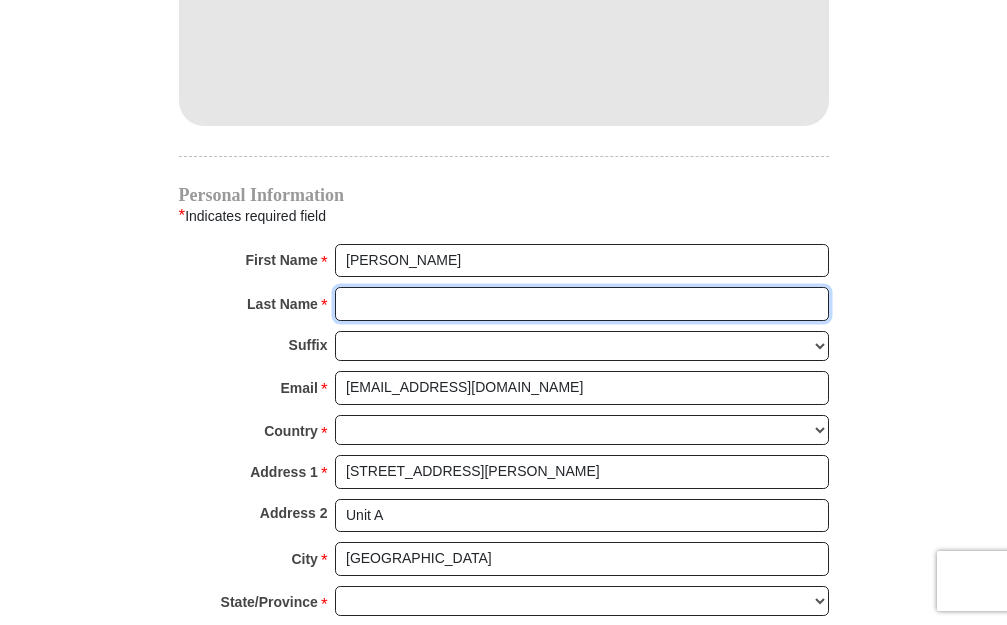 click on "Last Name
*" at bounding box center (582, 304) 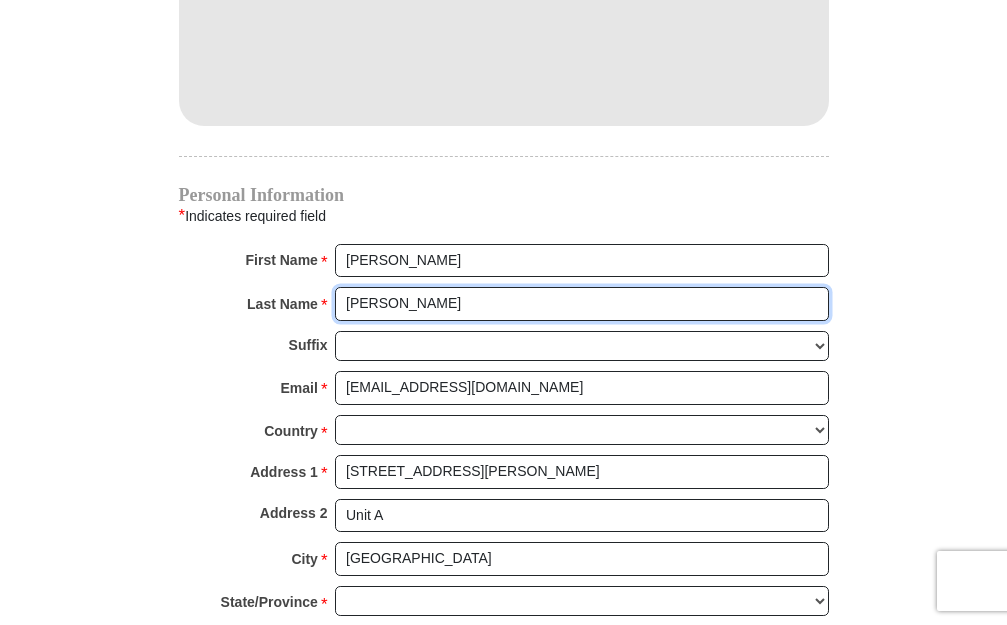 type on "Brownlee" 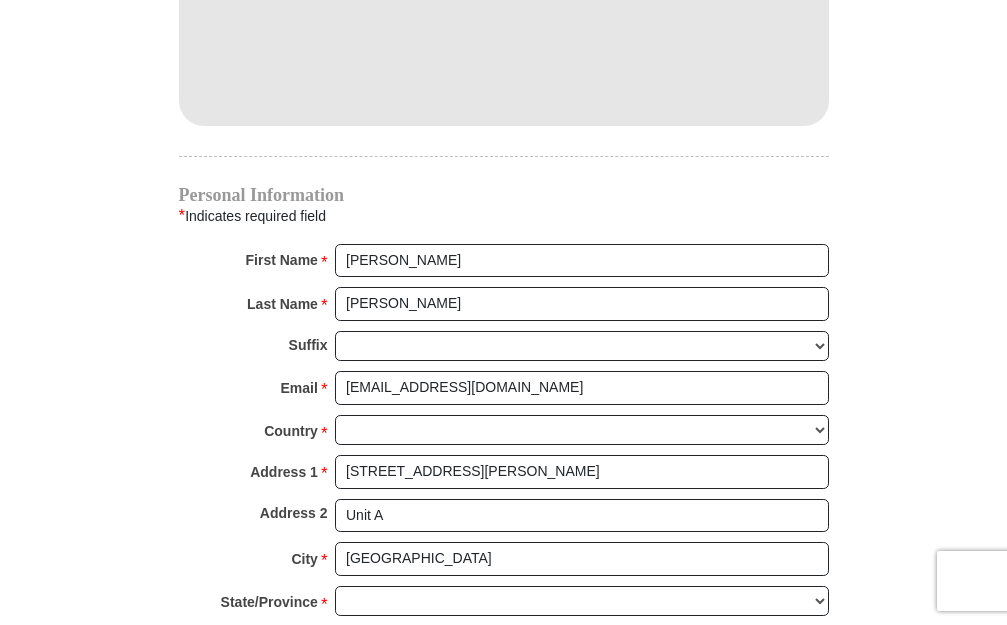 click on "Eagle Mountain International Church Online Giving
Because of gifts like yours, Eagle Mountain International Church, along with Kenneth Copeland Ministries, is able to reach out to every corner of the world.
EMIC Tithes and Offerings
The Bible teaches us the foundation for giving: the tithe. When we bring the first 10 percent of our income to the Lord’s storehouse, we put Him first in our lives. Tithing is an act of worship that expresses our gratitude, faith and love. Tithers can expect the windows of heaven to open and THE BLESSING to pour out (Malachi 3:10).
An offering, any giving over and above the tithe, helps to further the growth of God’s work through new programs, new experiences and the support of other ministries and missions.
$" at bounding box center [504, -267] 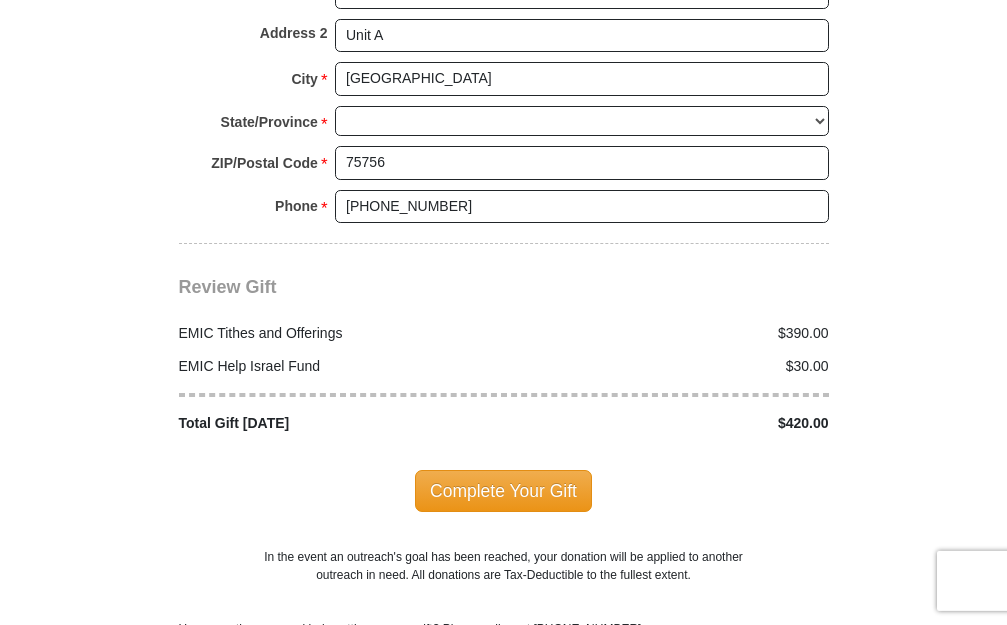 scroll, scrollTop: 2346, scrollLeft: 0, axis: vertical 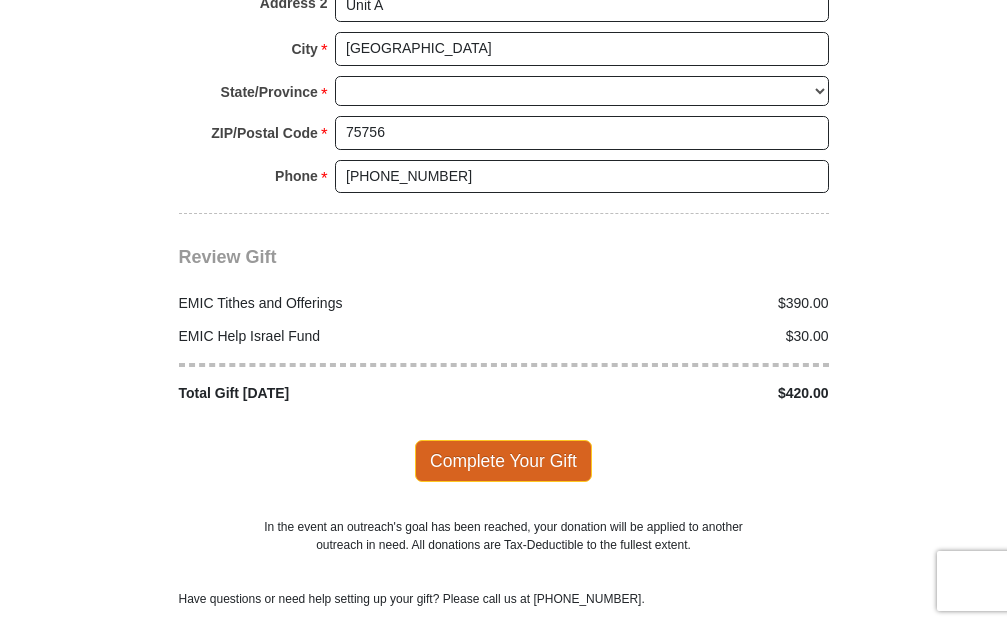 click on "Complete Your Gift" at bounding box center [503, 461] 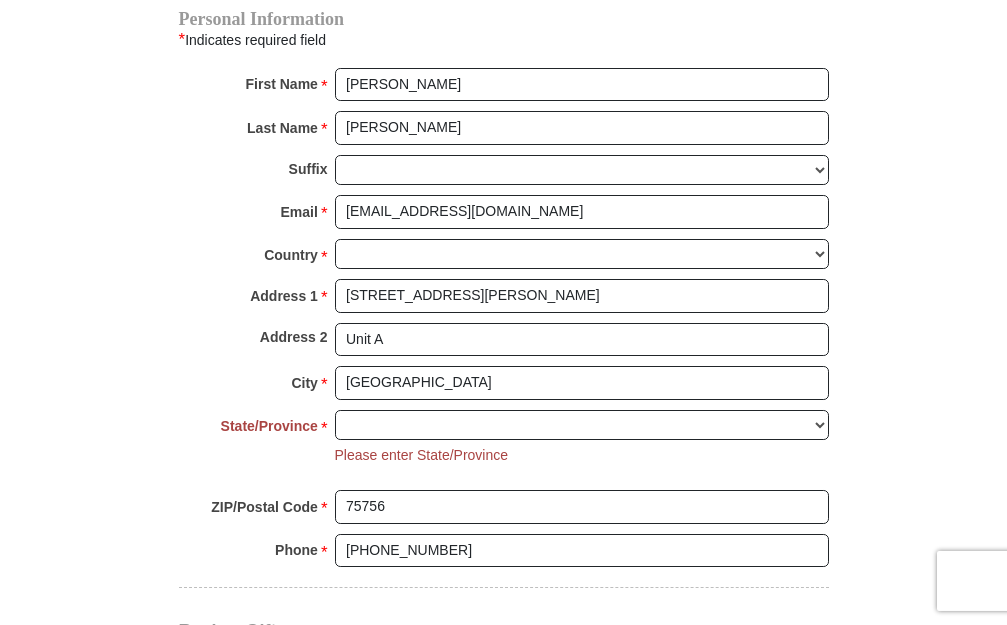 scroll, scrollTop: 1990, scrollLeft: 0, axis: vertical 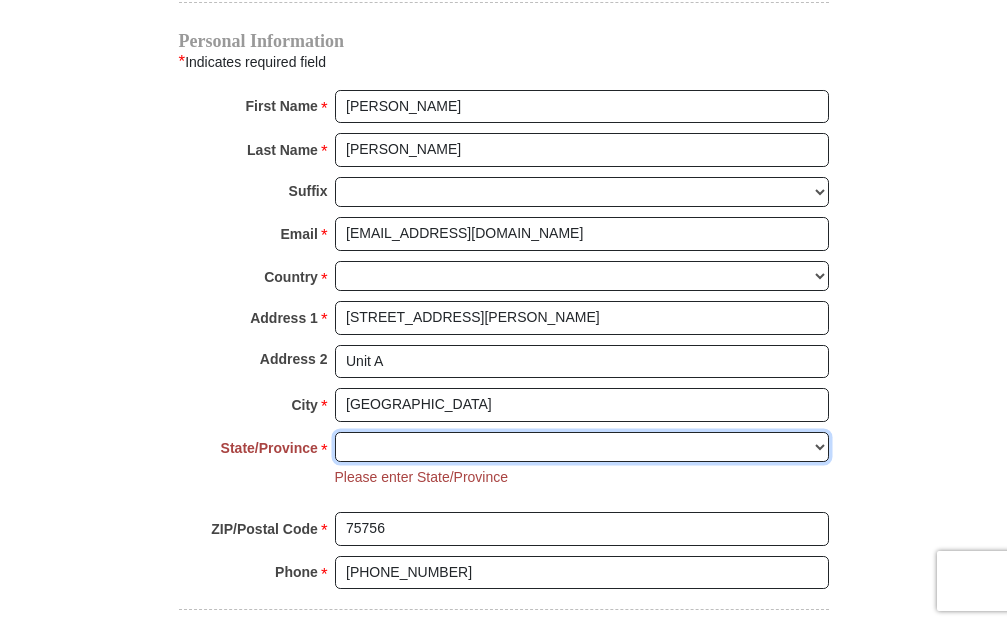 click on "State/Province
*" at bounding box center (582, 447) 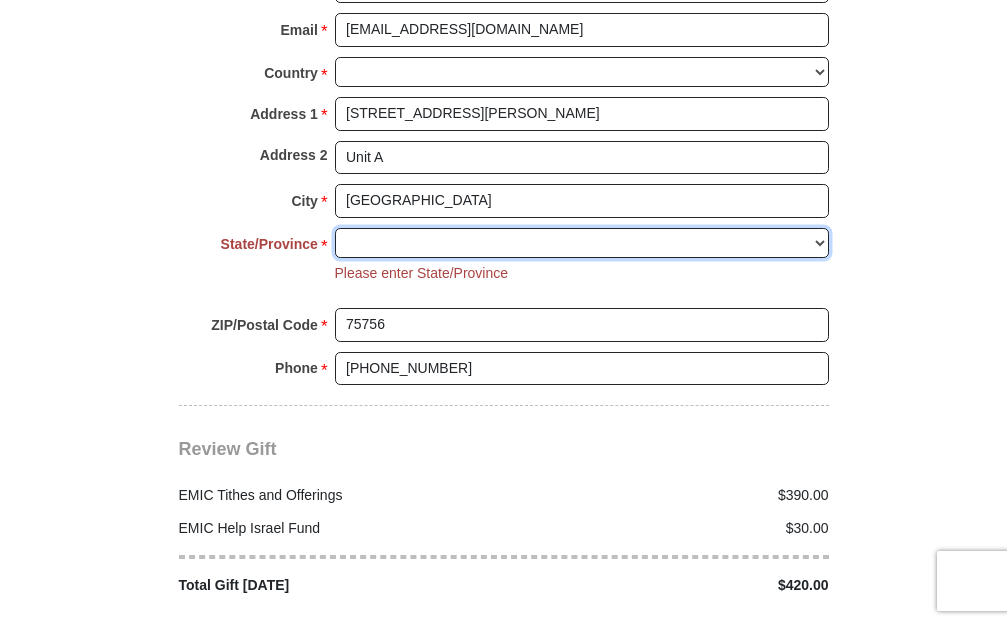 scroll, scrollTop: 2092, scrollLeft: 0, axis: vertical 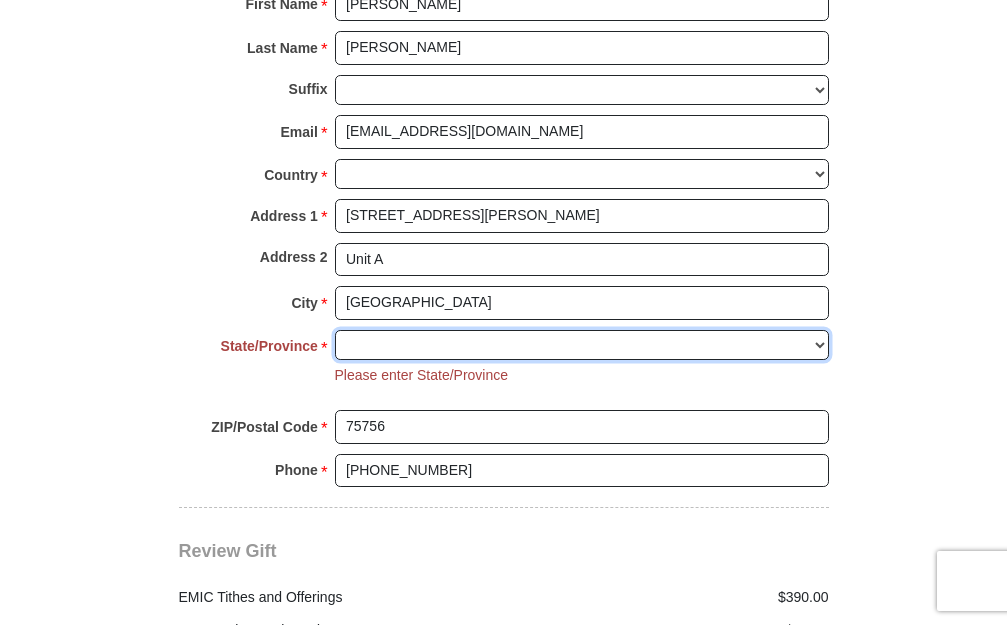 click on "State/Province
*" at bounding box center [582, 345] 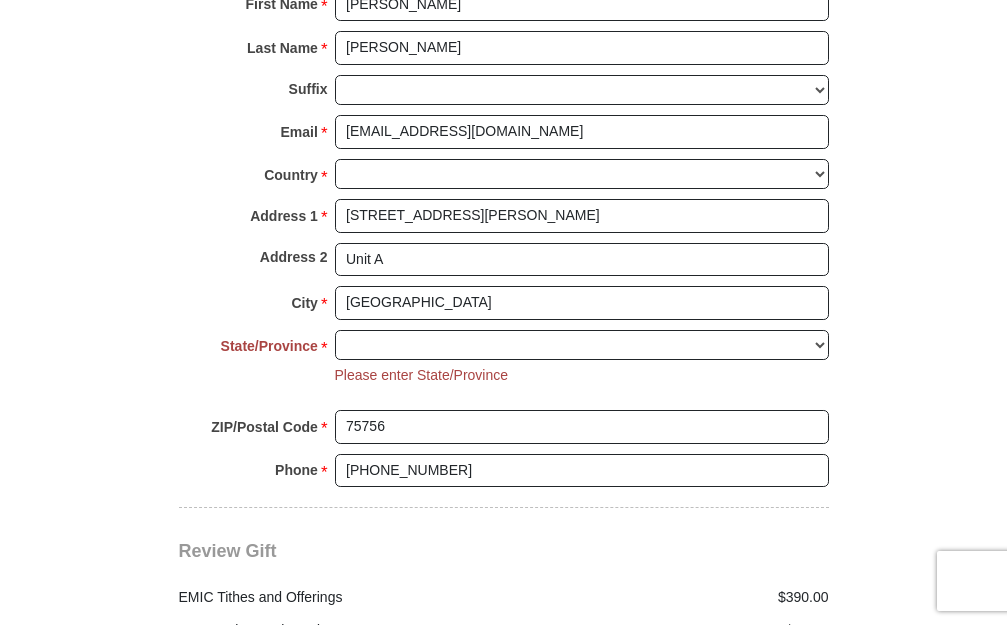 click on "Eagle Mountain International Church Online Giving
Because of gifts like yours, Eagle Mountain International Church, along with Kenneth Copeland Ministries, is able to reach out to every corner of the world.
EMIC Tithes and Offerings
The Bible teaches us the foundation for giving: the tithe. When we bring the first 10 percent of our income to the Lord’s storehouse, we put Him first in our lives. Tithing is an act of worship that expresses our gratitude, faith and love. Tithers can expect the windows of heaven to open and THE BLESSING to pour out (Malachi 3:10).
An offering, any giving over and above the tithe, helps to further the growth of God’s work through new programs, new experiences and the support of other ministries and missions.
$" at bounding box center (504, -503) 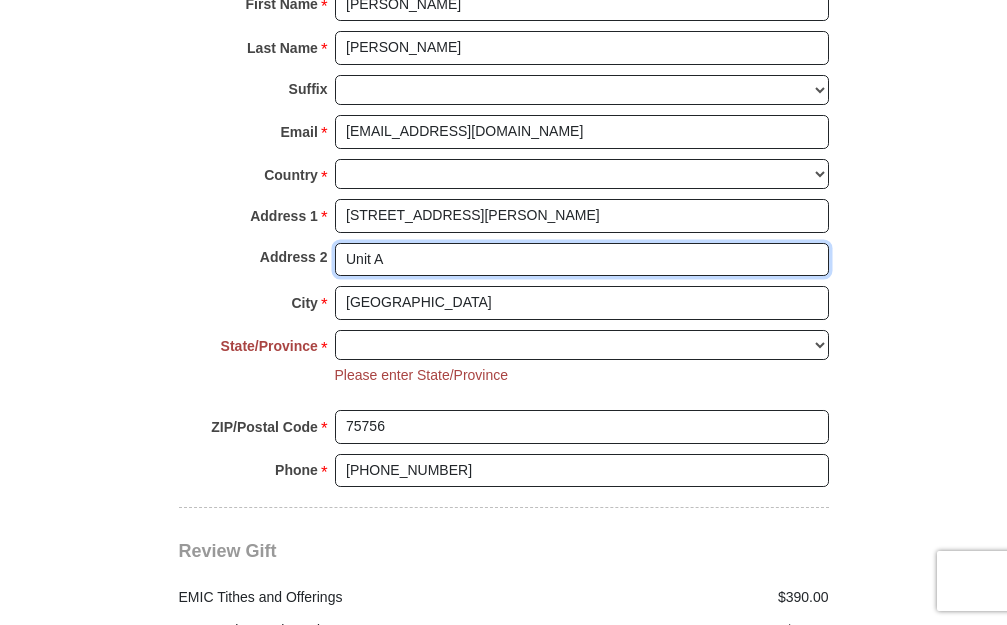click on "Unit A" at bounding box center (582, 260) 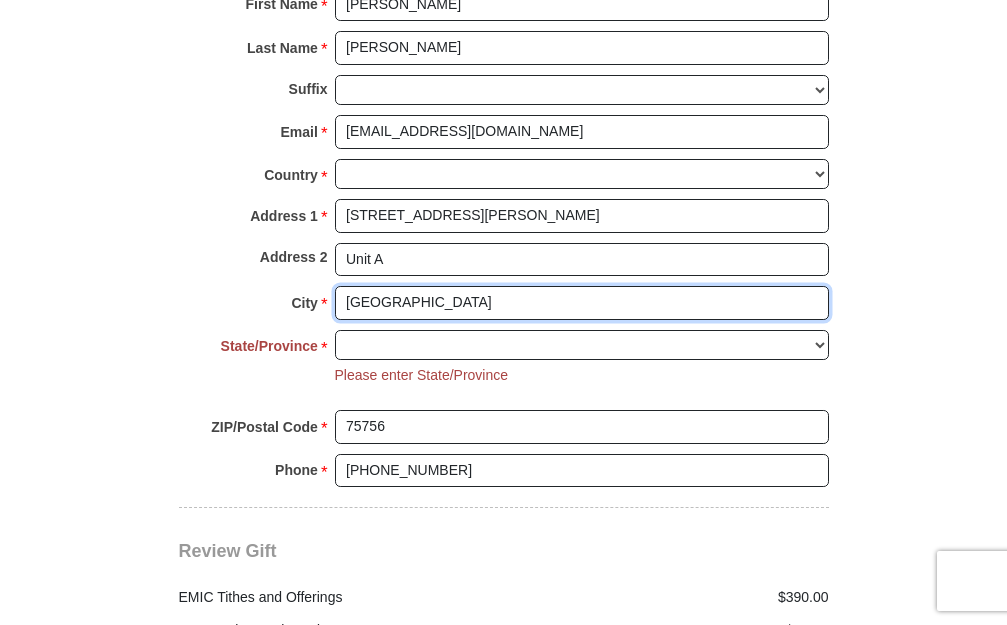 click on "Brownsboro" at bounding box center [582, 303] 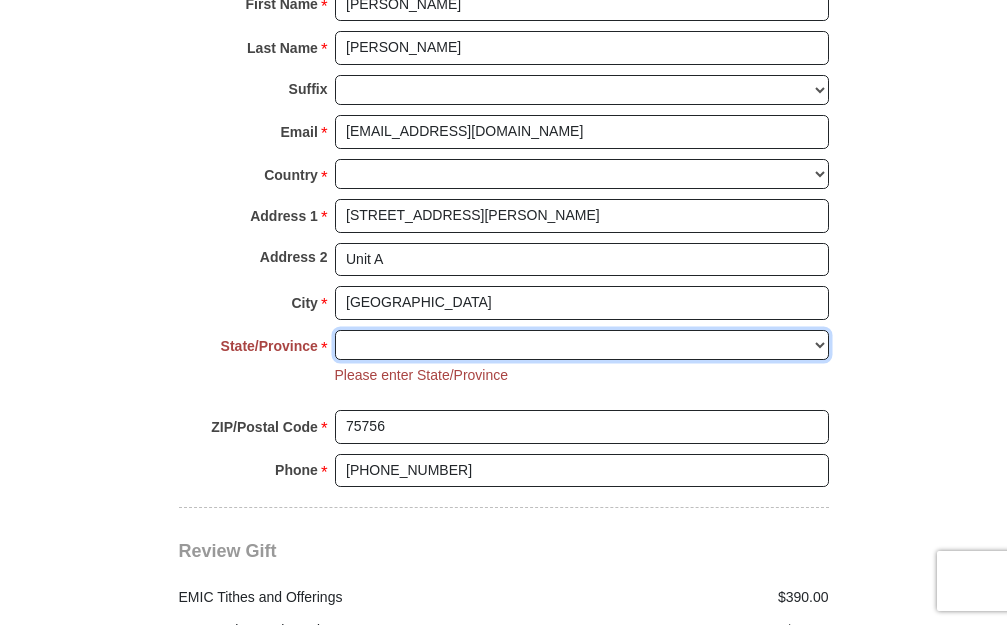 click on "State/Province
*" at bounding box center [582, 345] 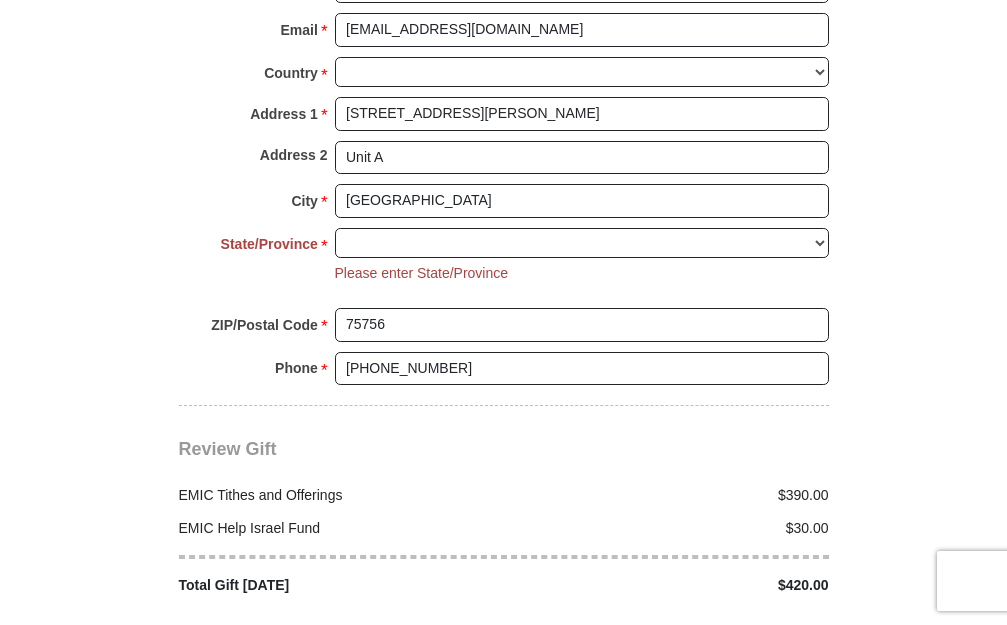 scroll, scrollTop: 2296, scrollLeft: 0, axis: vertical 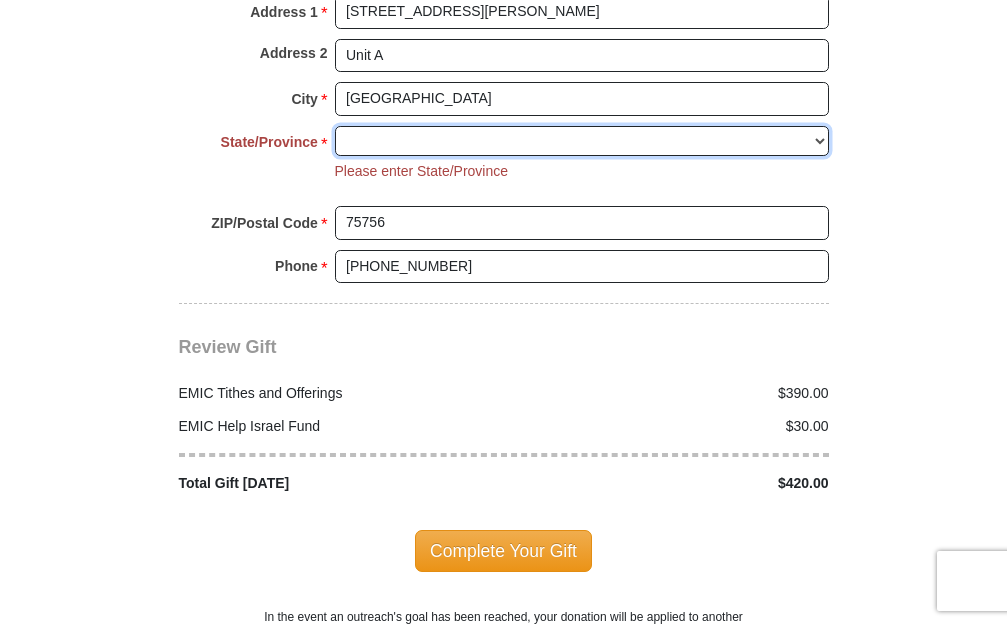 click on "State/Province
*" at bounding box center (582, 141) 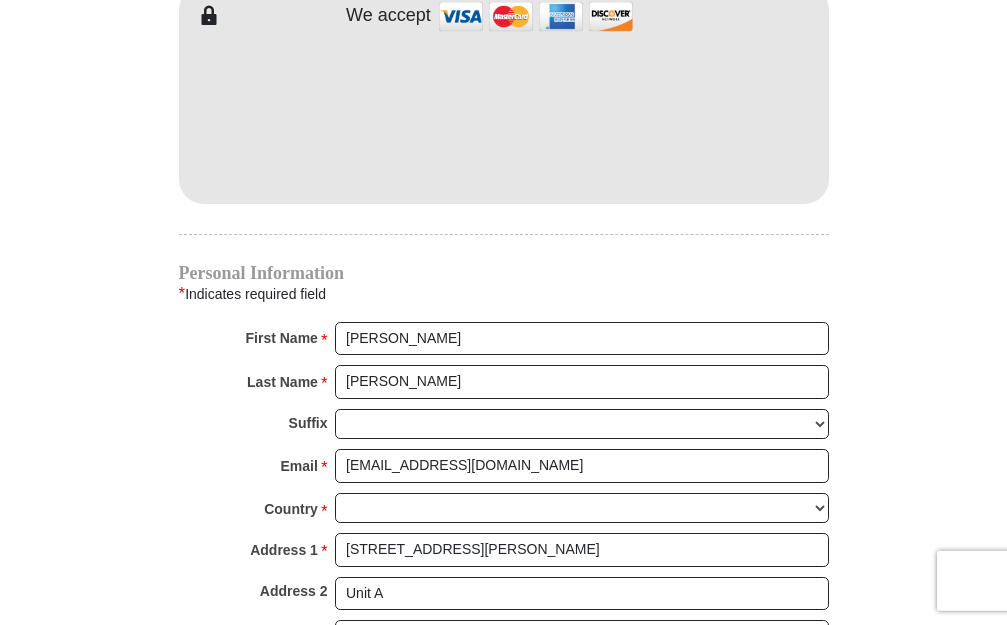 scroll, scrollTop: 1480, scrollLeft: 0, axis: vertical 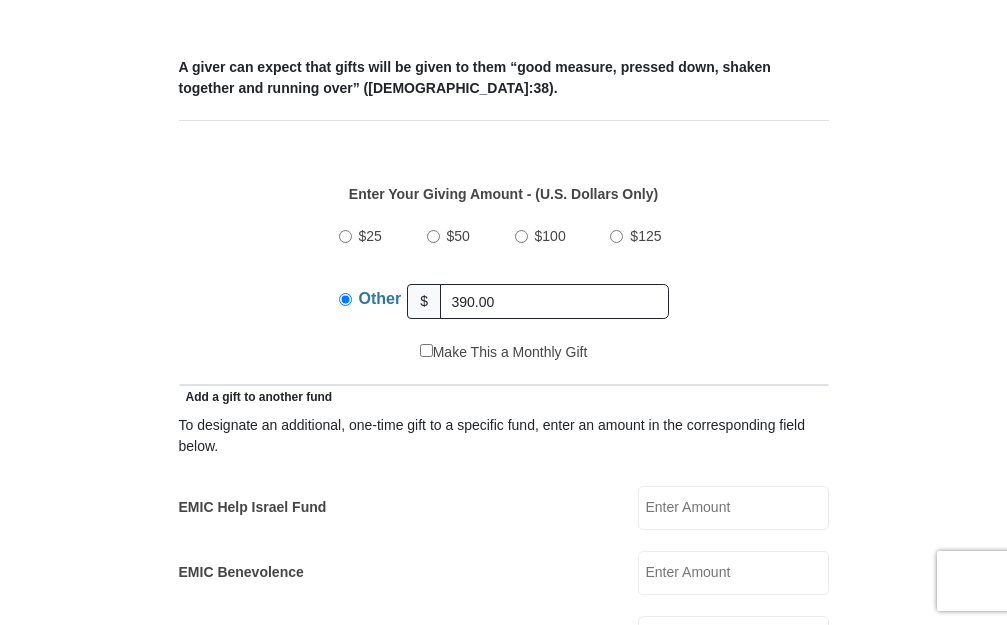 click on "Other" at bounding box center (345, 299) 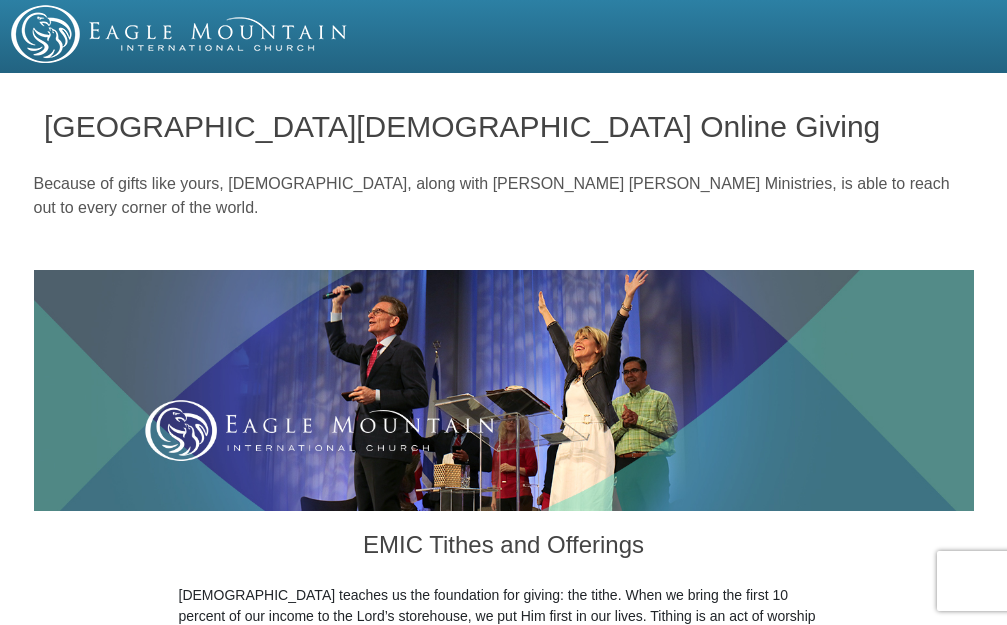 scroll, scrollTop: 816, scrollLeft: 0, axis: vertical 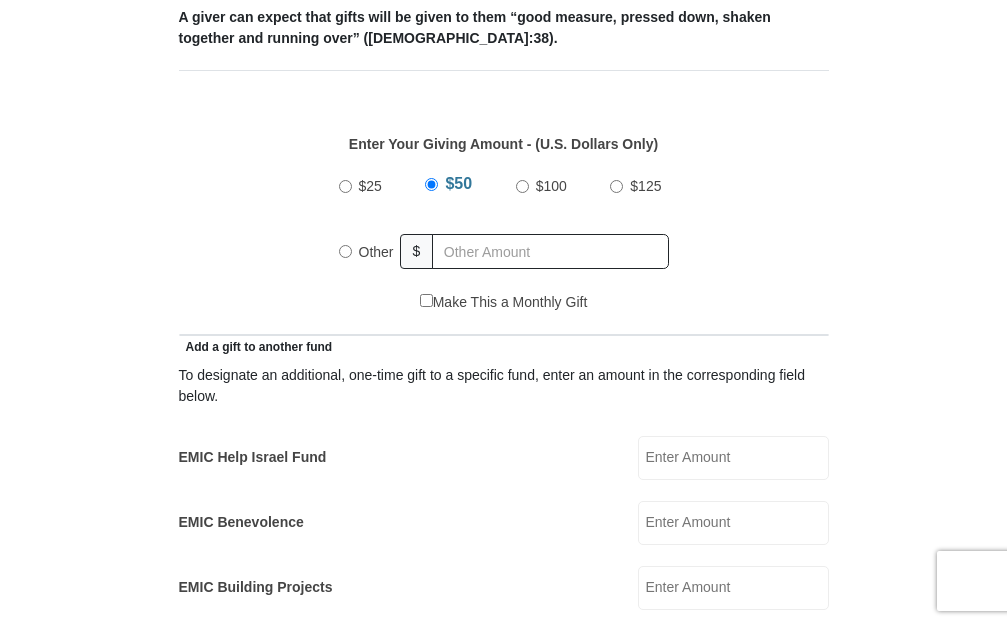 click on "Other" at bounding box center (345, 251) 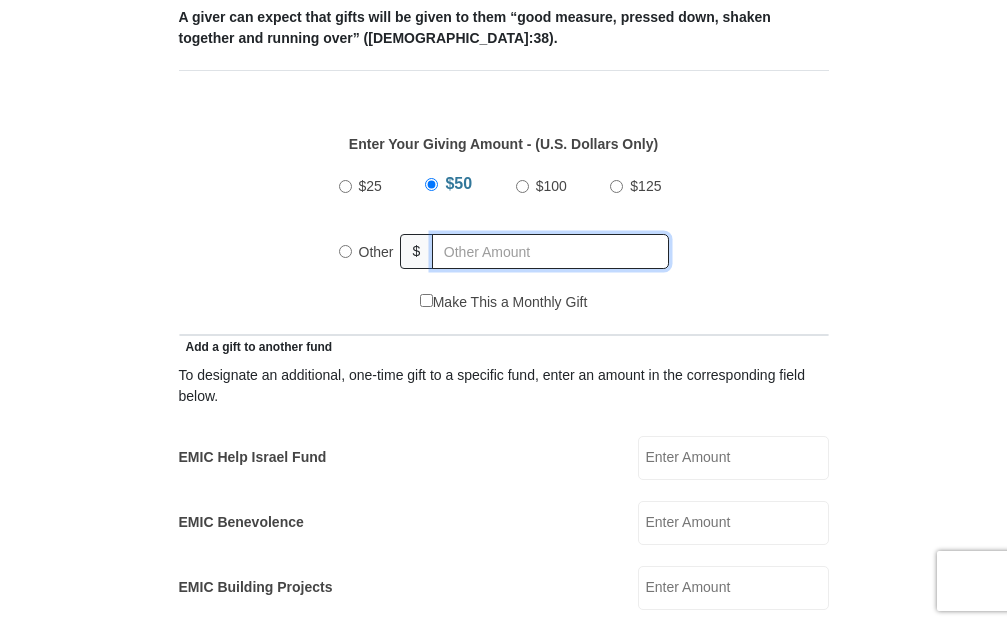 radio on "true" 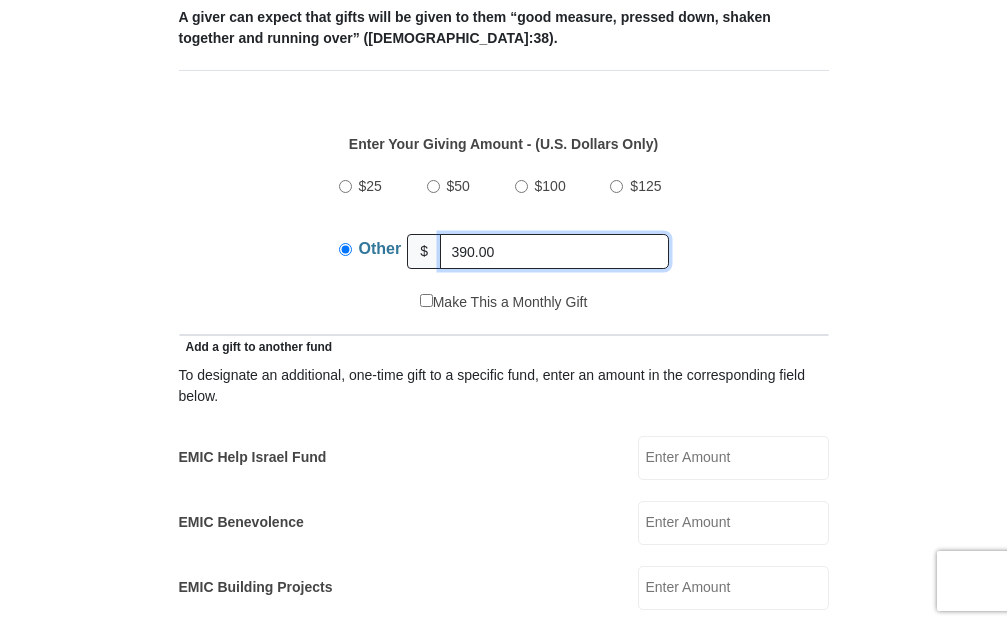 type on "390.00" 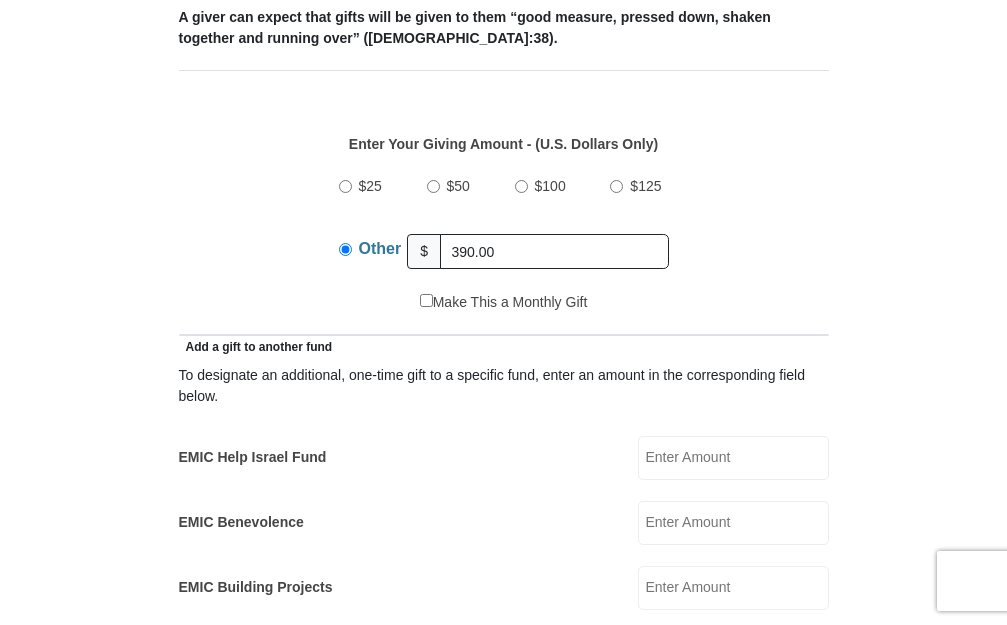 click on "$25
$50
$100
$125
Other $ 390.00" at bounding box center [503, 227] 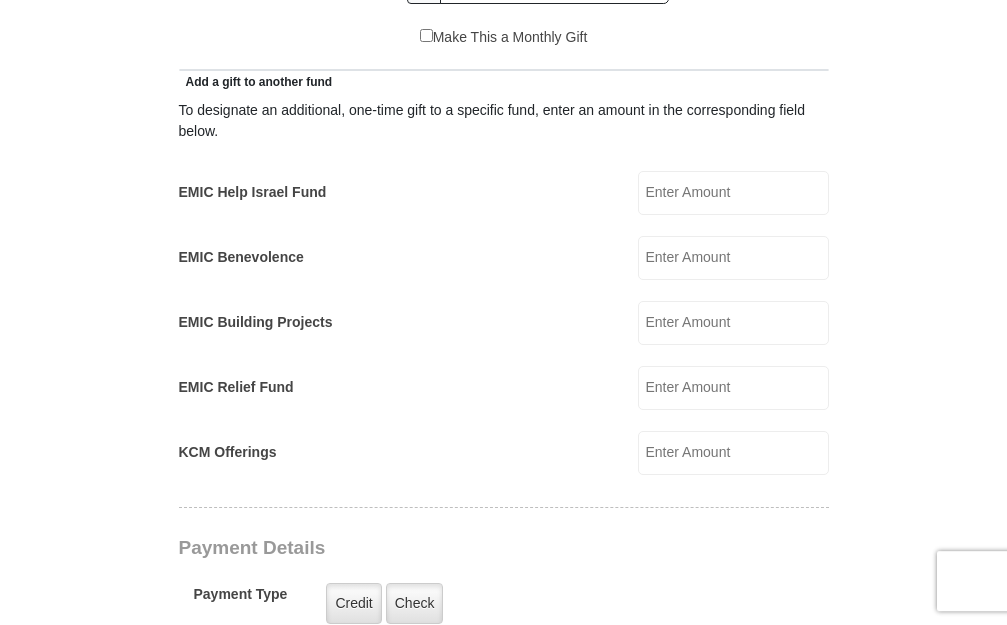 scroll, scrollTop: 1122, scrollLeft: 0, axis: vertical 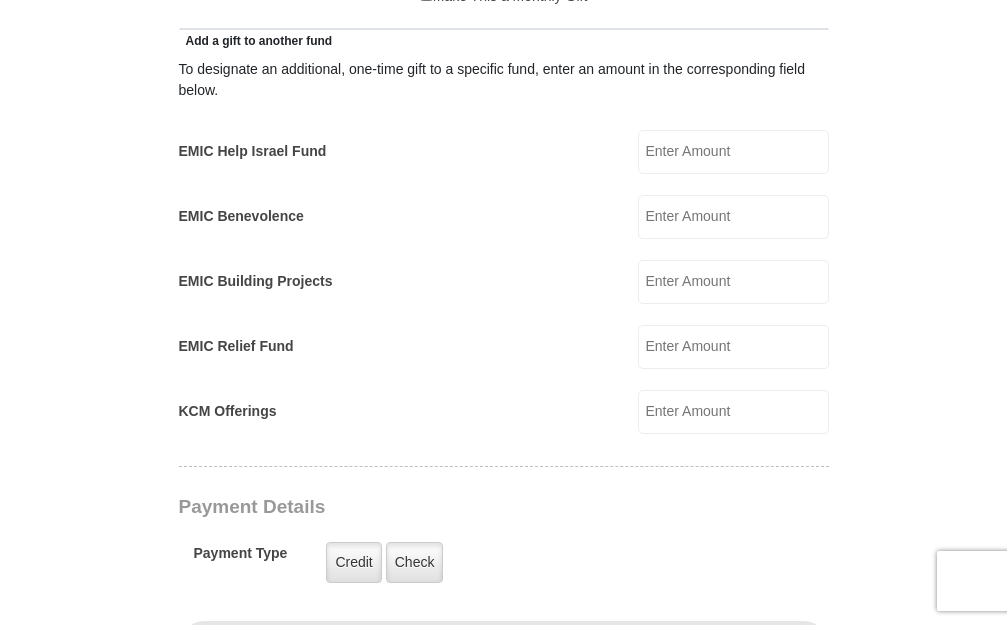 click on "EMIC Help Israel Fund" at bounding box center [733, 152] 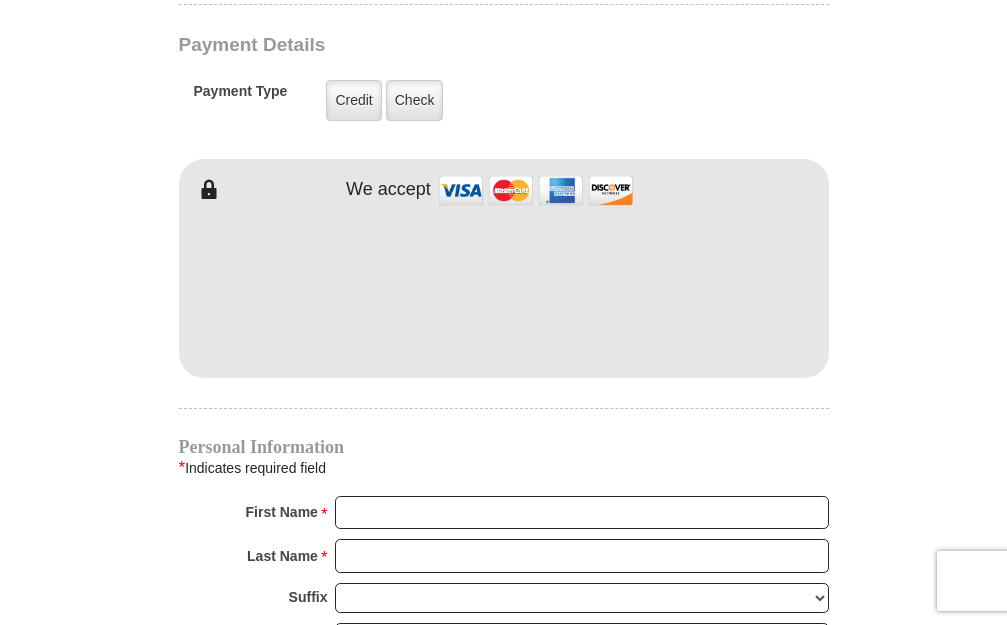 scroll, scrollTop: 1632, scrollLeft: 0, axis: vertical 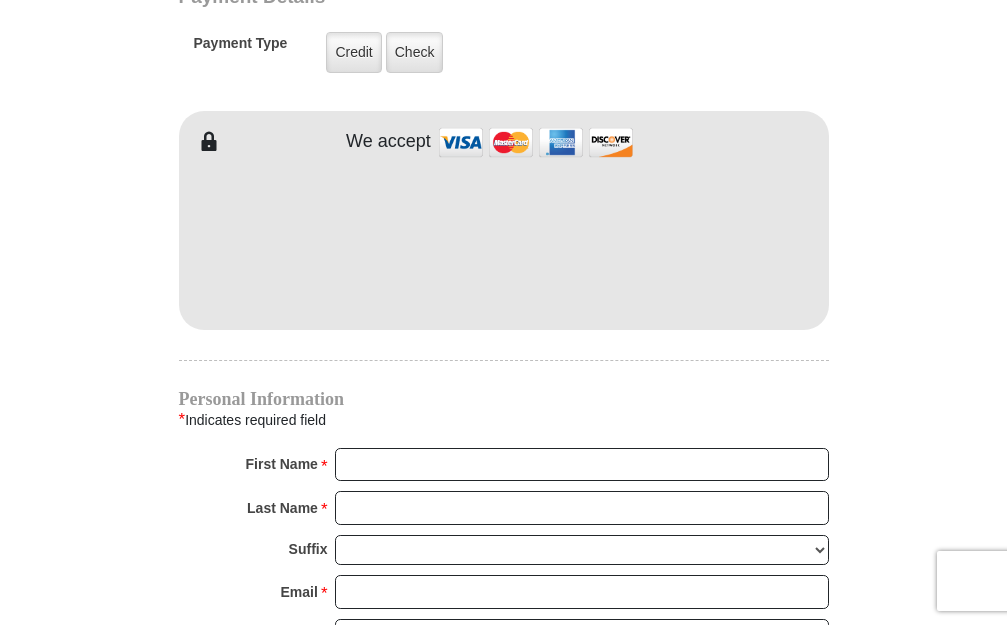 type on "30.00" 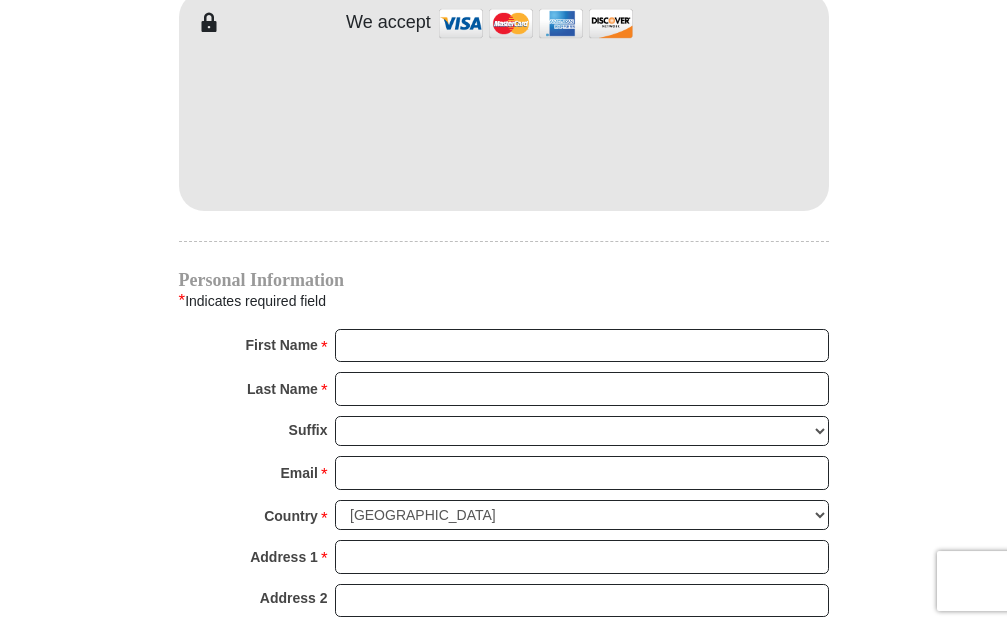 scroll, scrollTop: 1836, scrollLeft: 0, axis: vertical 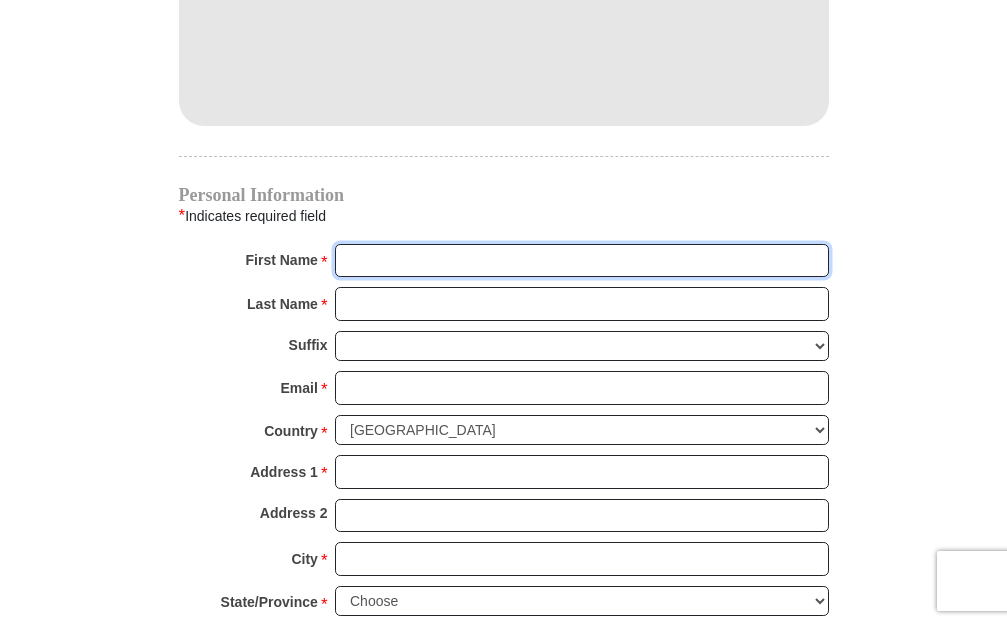 click on "First Name
*" at bounding box center (582, 261) 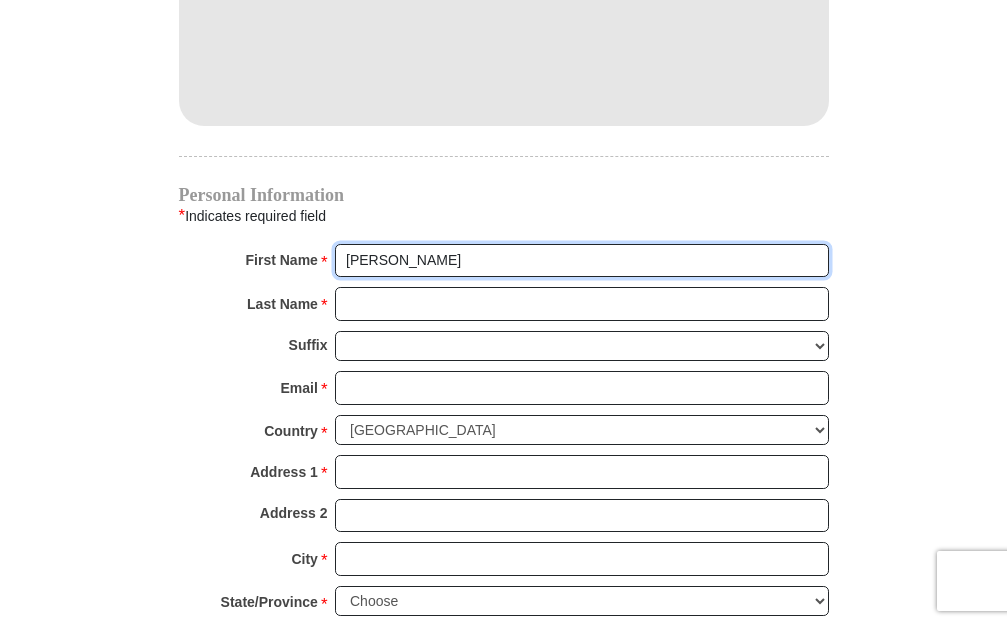 type on "William" 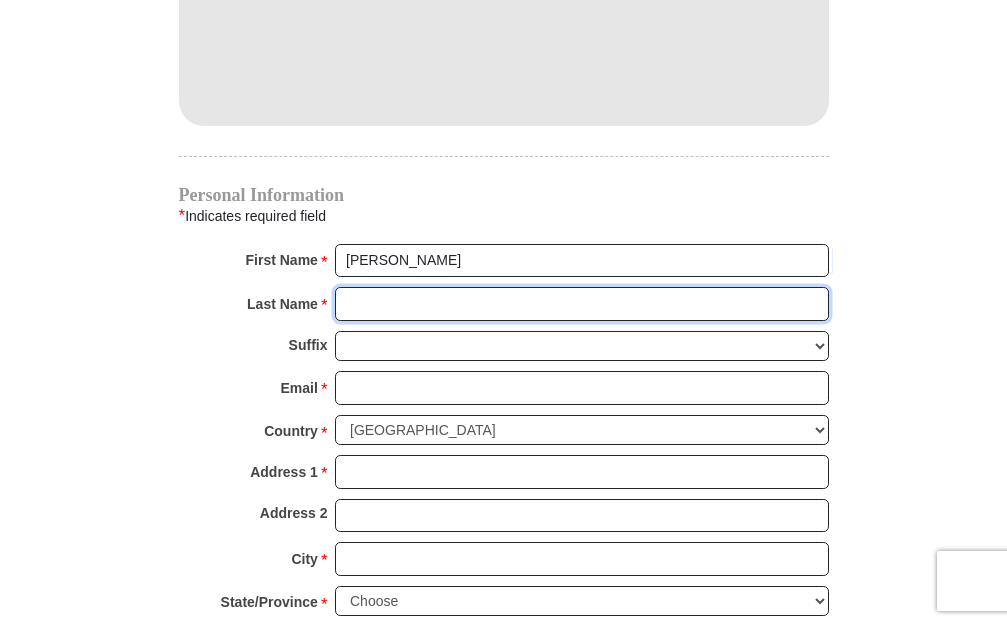 click on "Last Name
*" at bounding box center [582, 304] 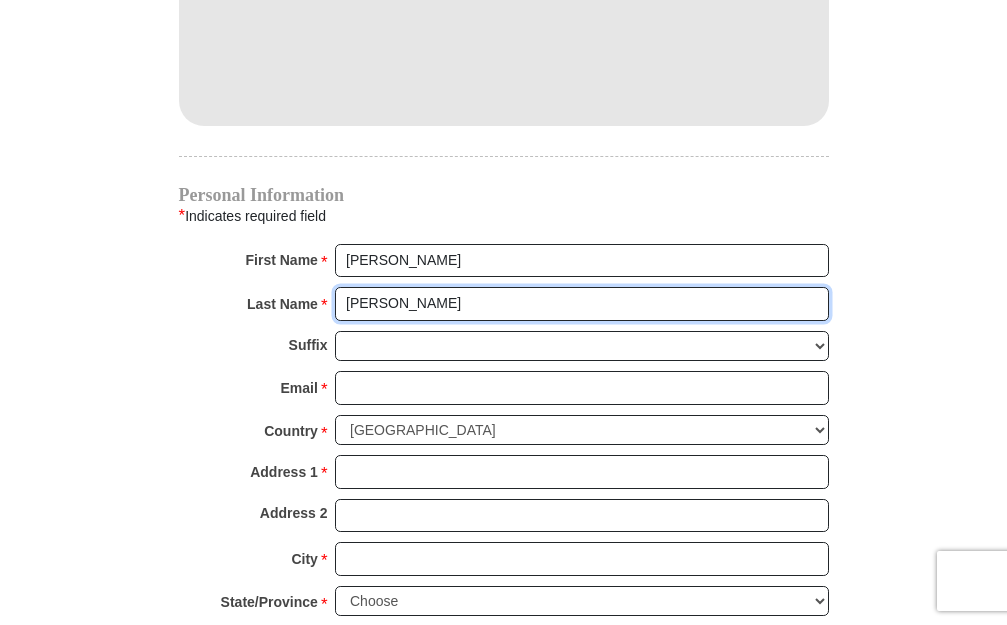 type on "Brownlee" 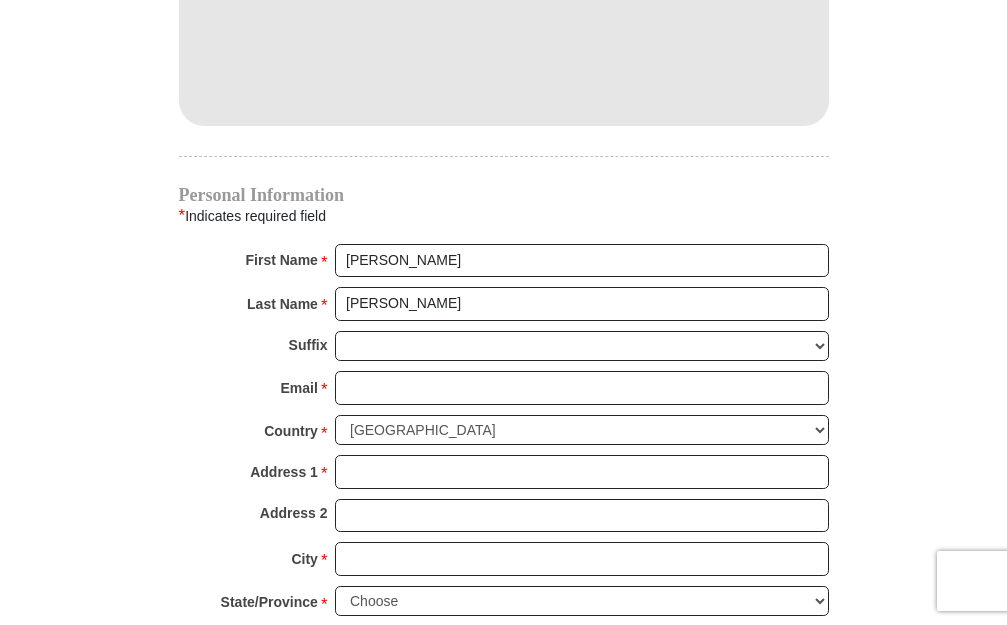click on "Eagle Mountain International Church Online Giving
Because of gifts like yours, Eagle Mountain International Church, along with Kenneth Copeland Ministries, is able to reach out to every corner of the world.
EMIC Tithes and Offerings
The Bible teaches us the foundation for giving: the tithe. When we bring the first 10 percent of our income to the Lord’s storehouse, we put Him first in our lives. Tithing is an act of worship that expresses our gratitude, faith and love. Tithers can expect the windows of heaven to open and THE BLESSING to pour out (Malachi 3:10).
An offering, any giving over and above the tithe, helps to further the growth of God’s work through new programs, new experiences and the support of other ministries and missions.
$" at bounding box center [504, -267] 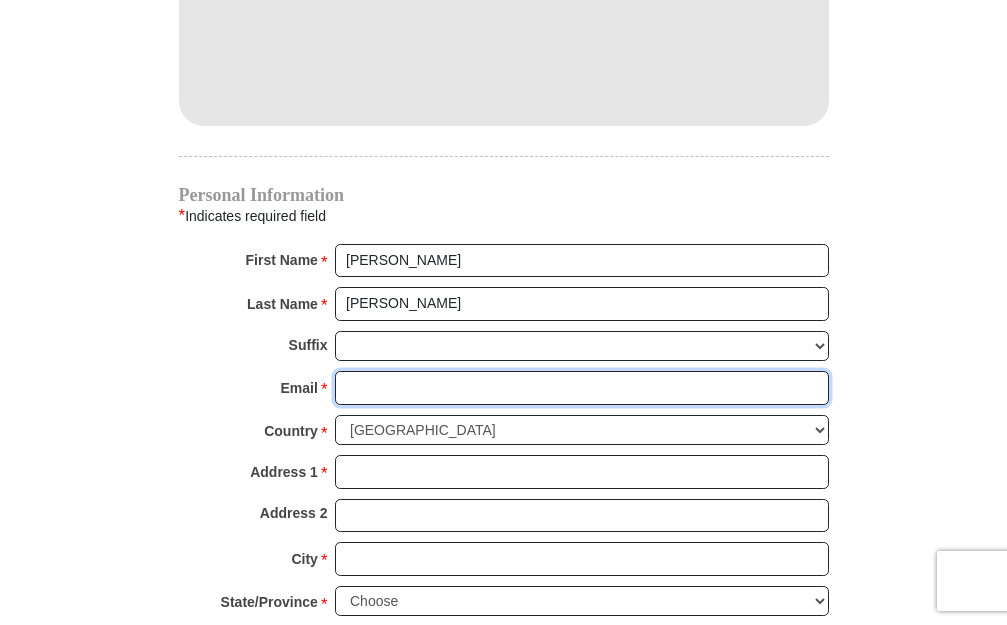 click on "Email
*" at bounding box center (582, 388) 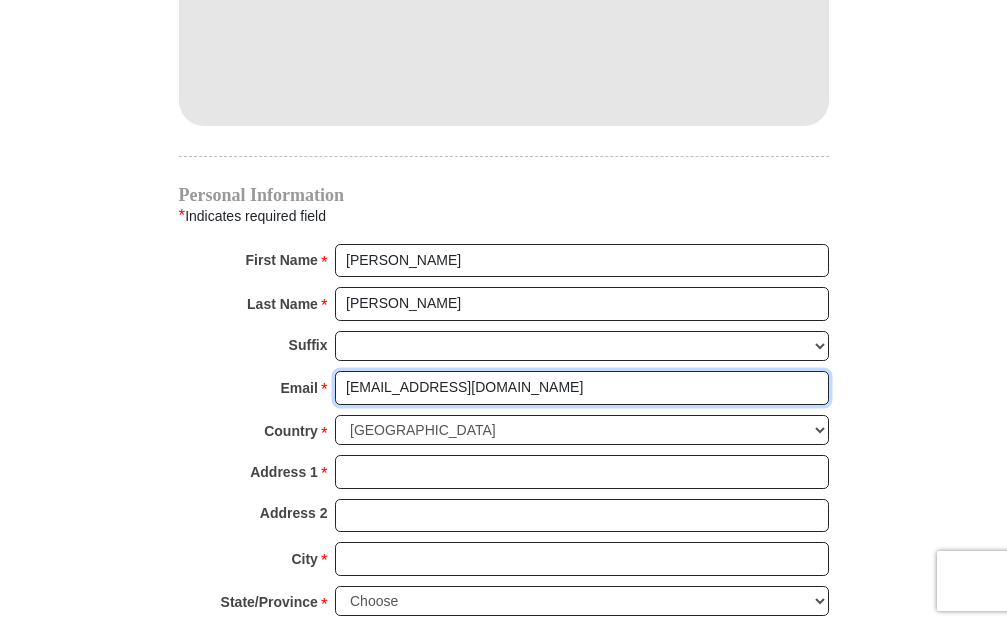 type on "williambrownlee@hotmail.com" 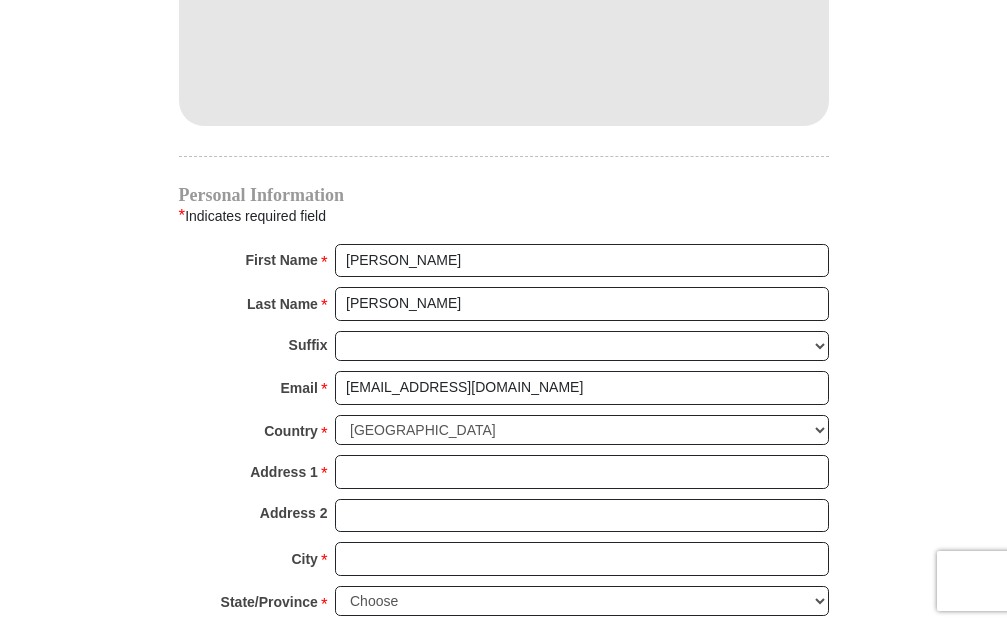 click on "Eagle Mountain International Church Online Giving
Because of gifts like yours, Eagle Mountain International Church, along with Kenneth Copeland Ministries, is able to reach out to every corner of the world.
EMIC Tithes and Offerings
The Bible teaches us the foundation for giving: the tithe. When we bring the first 10 percent of our income to the Lord’s storehouse, we put Him first in our lives. Tithing is an act of worship that expresses our gratitude, faith and love. Tithers can expect the windows of heaven to open and THE BLESSING to pour out (Malachi 3:10).
An offering, any giving over and above the tithe, helps to further the growth of God’s work through new programs, new experiences and the support of other ministries and missions.
$" at bounding box center [504, -267] 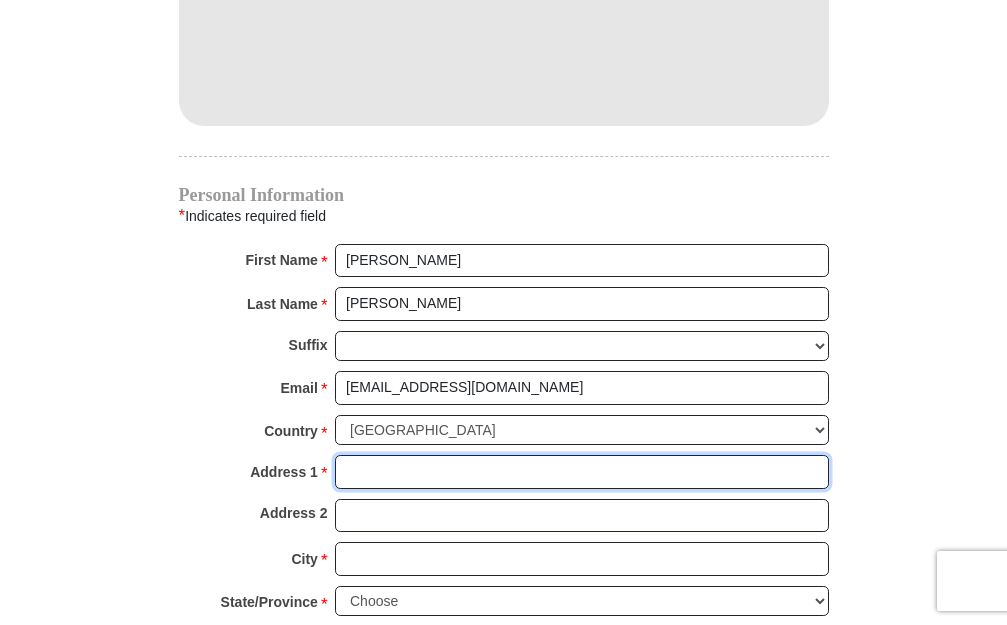 click on "Address 1
*" at bounding box center (582, 472) 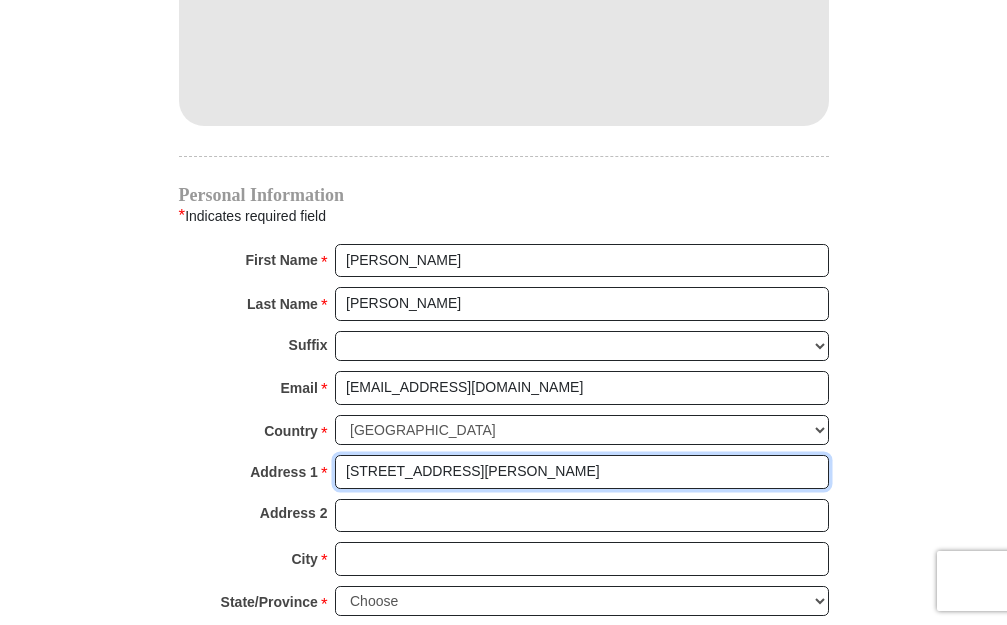 type on "10222 Stuart St." 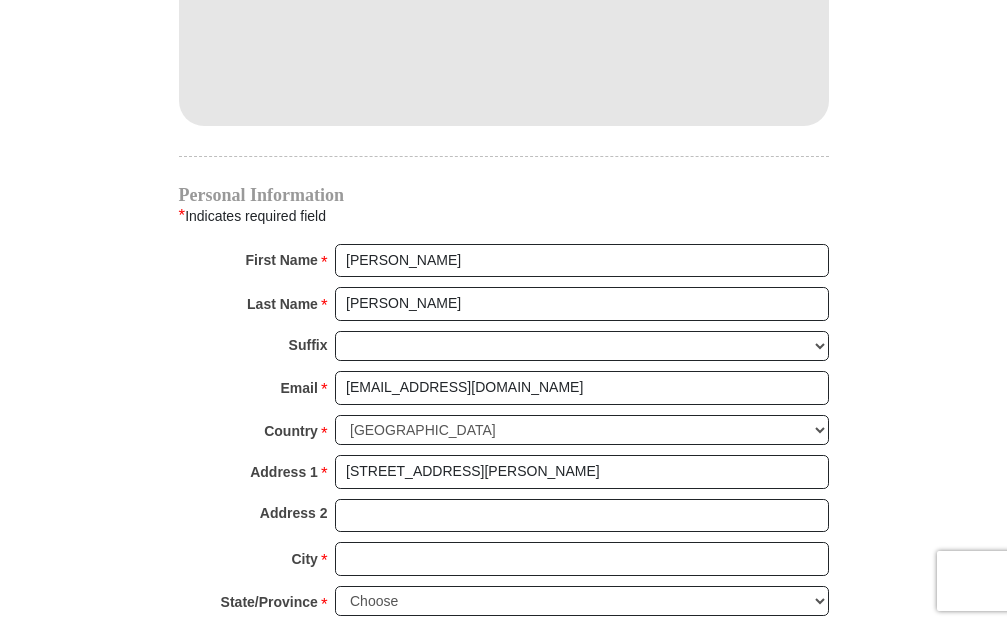click on "Eagle Mountain International Church Online Giving
Because of gifts like yours, Eagle Mountain International Church, along with Kenneth Copeland Ministries, is able to reach out to every corner of the world.
EMIC Tithes and Offerings
The Bible teaches us the foundation for giving: the tithe. When we bring the first 10 percent of our income to the Lord’s storehouse, we put Him first in our lives. Tithing is an act of worship that expresses our gratitude, faith and love. Tithers can expect the windows of heaven to open and THE BLESSING to pour out (Malachi 3:10).
An offering, any giving over and above the tithe, helps to further the growth of God’s work through new programs, new experiences and the support of other ministries and missions.
$" at bounding box center (504, -267) 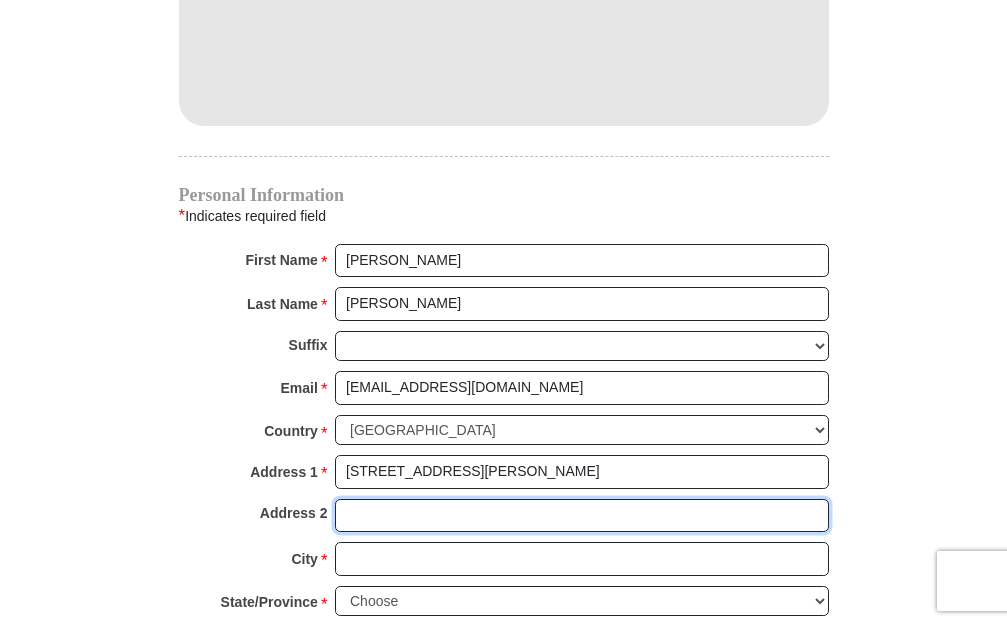 click on "Address 2" at bounding box center [582, 516] 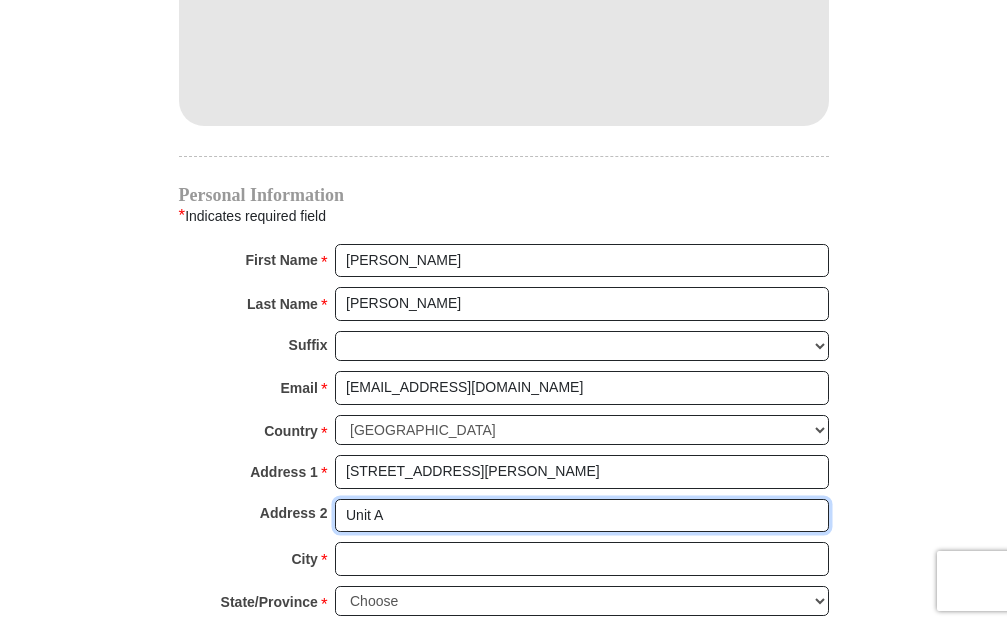 type on "Unit A" 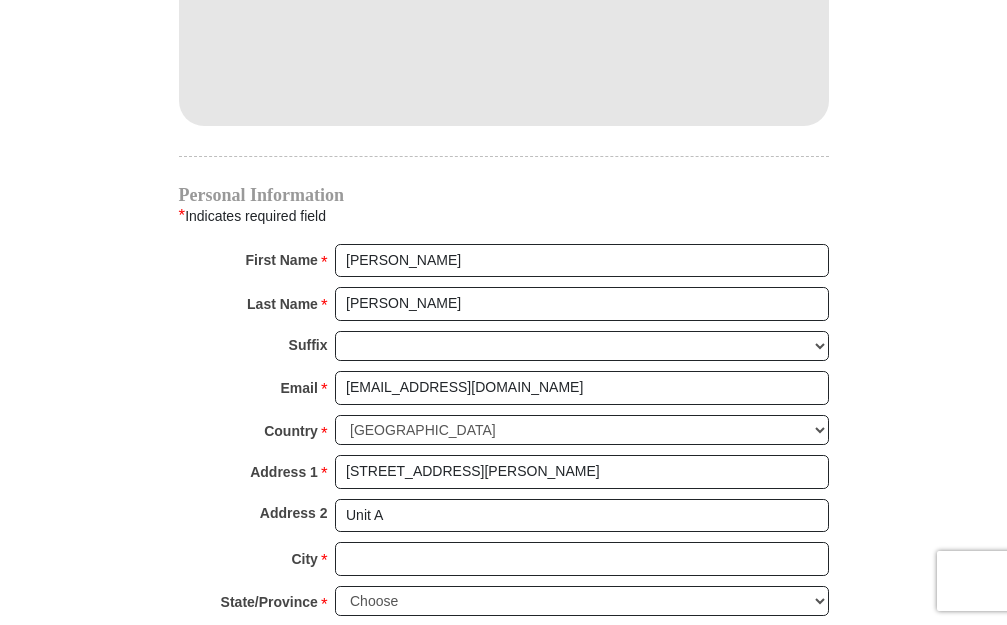 click on "Eagle Mountain International Church Online Giving
Because of gifts like yours, Eagle Mountain International Church, along with Kenneth Copeland Ministries, is able to reach out to every corner of the world.
EMIC Tithes and Offerings
The Bible teaches us the foundation for giving: the tithe. When we bring the first 10 percent of our income to the Lord’s storehouse, we put Him first in our lives. Tithing is an act of worship that expresses our gratitude, faith and love. Tithers can expect the windows of heaven to open and THE BLESSING to pour out (Malachi 3:10).
An offering, any giving over and above the tithe, helps to further the growth of God’s work through new programs, new experiences and the support of other ministries and missions.
$" at bounding box center (504, -267) 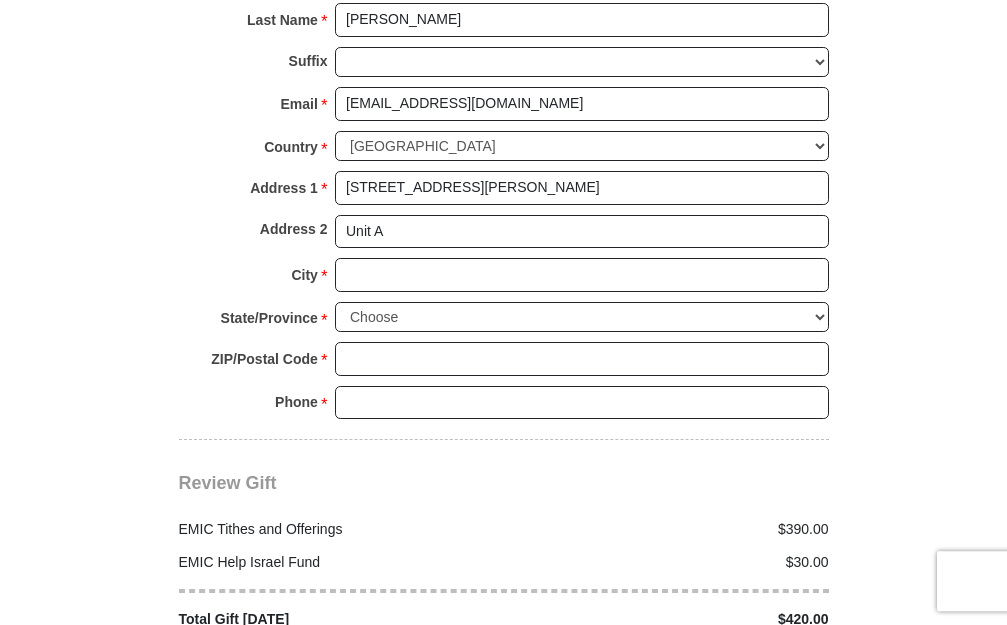 scroll, scrollTop: 2142, scrollLeft: 0, axis: vertical 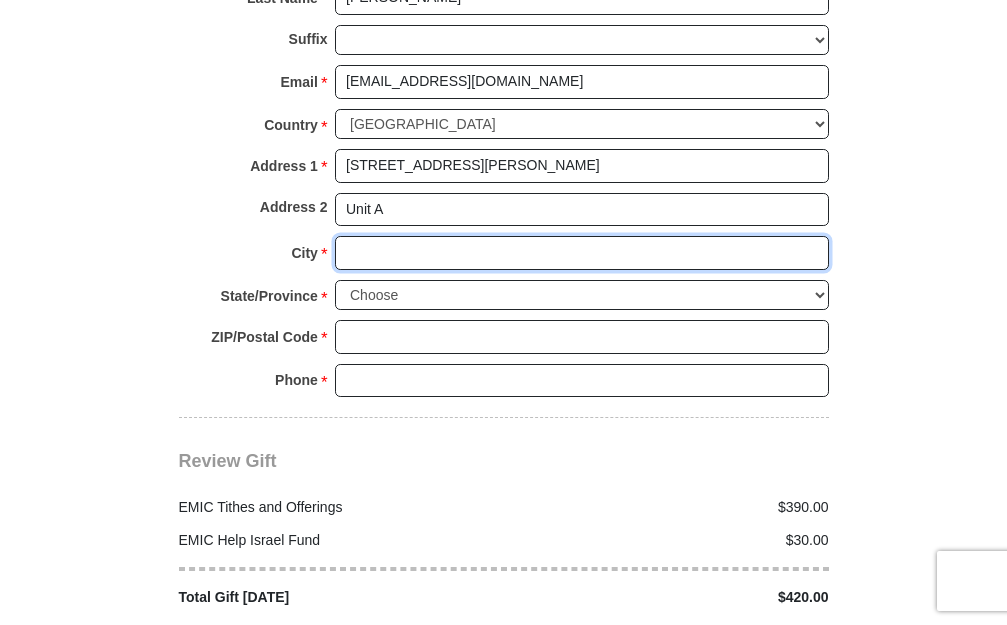click on "City
*" at bounding box center (582, 253) 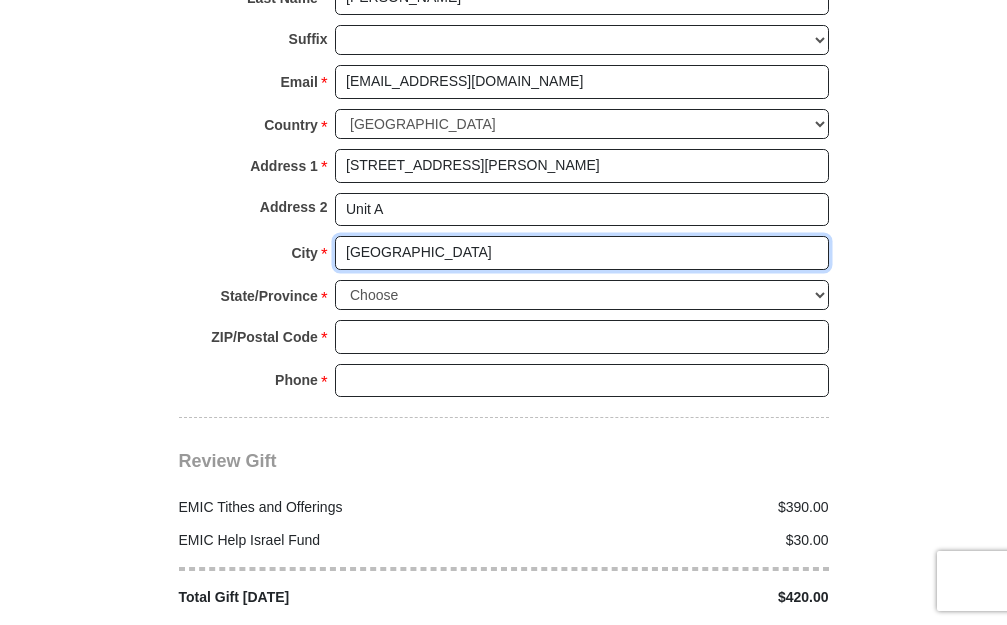 type on "Brownsboro" 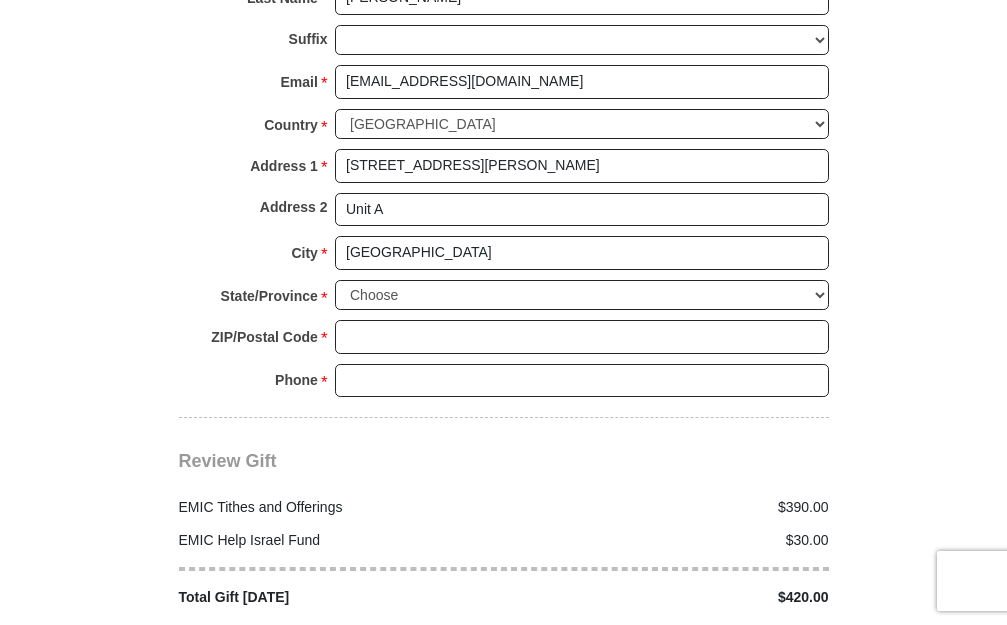 click on "Eagle Mountain International Church Online Giving
Because of gifts like yours, Eagle Mountain International Church, along with Kenneth Copeland Ministries, is able to reach out to every corner of the world.
EMIC Tithes and Offerings
The Bible teaches us the foundation for giving: the tithe. When we bring the first 10 percent of our income to the Lord’s storehouse, we put Him first in our lives. Tithing is an act of worship that expresses our gratitude, faith and love. Tithers can expect the windows of heaven to open and THE BLESSING to pour out (Malachi 3:10).
An offering, any giving over and above the tithe, helps to further the growth of God’s work through new programs, new experiences and the support of other ministries and missions.
$" at bounding box center [504, -573] 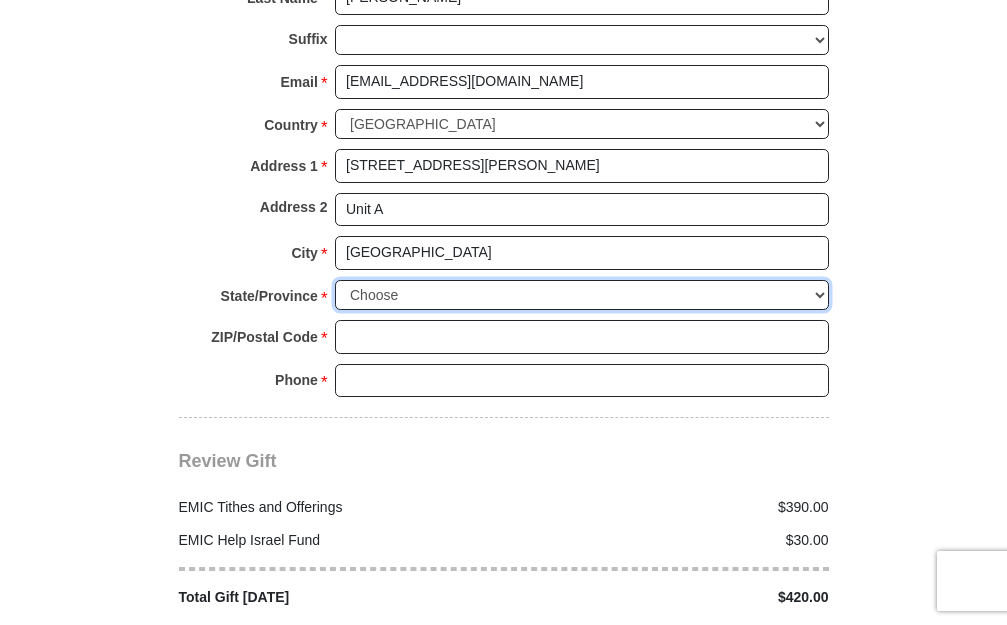 click on "Choose Alabama Alaska American Samoa Arizona Arkansas Armed Forces Americas Armed Forces Europe Armed Forces Pacific California Colorado Connecticut Delaware District of Columbia Federated States of Micronesia Florida Georgia Guam Hawaii Idaho Illinois Indiana Iowa Kansas Kentucky Louisiana Maine Marshall Islands Maryland Massachusetts Michigan Minnesota Mississippi Missouri Montana Nebraska Nevada New Hampshire New Jersey New Mexico New York North Carolina North Dakota Northern Mariana Islands Ohio Oklahoma Oregon Palau Pennsylvania Puerto Rico Rhode Island South Carolina South Dakota Tennessee Texas Utah Vermont Virgin Islands Virginia Washington West Virginia Wisconsin Wyoming" at bounding box center (582, 295) 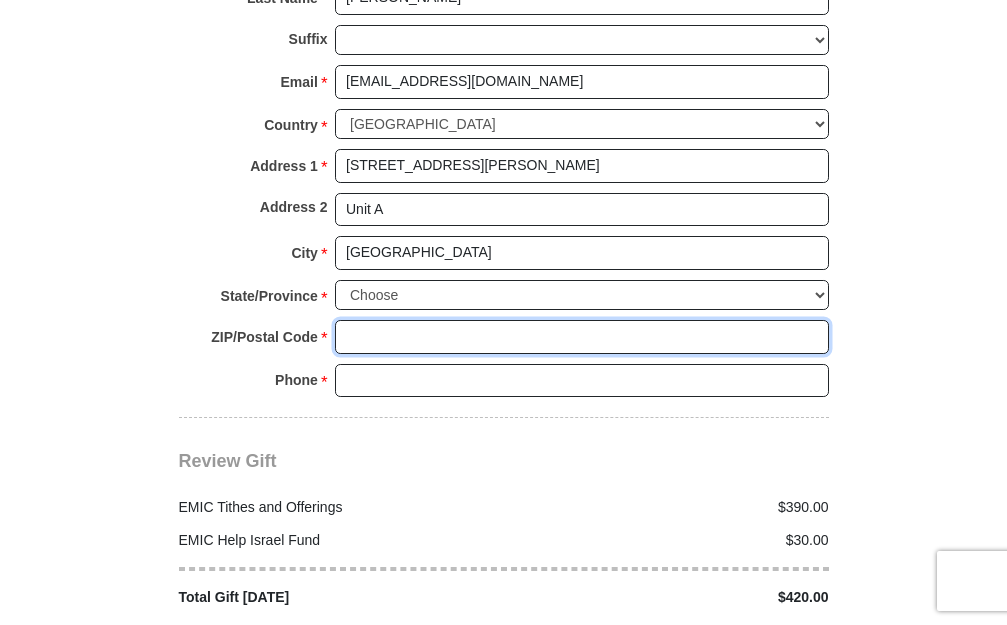 click on "ZIP/Postal Code
*" at bounding box center [582, 337] 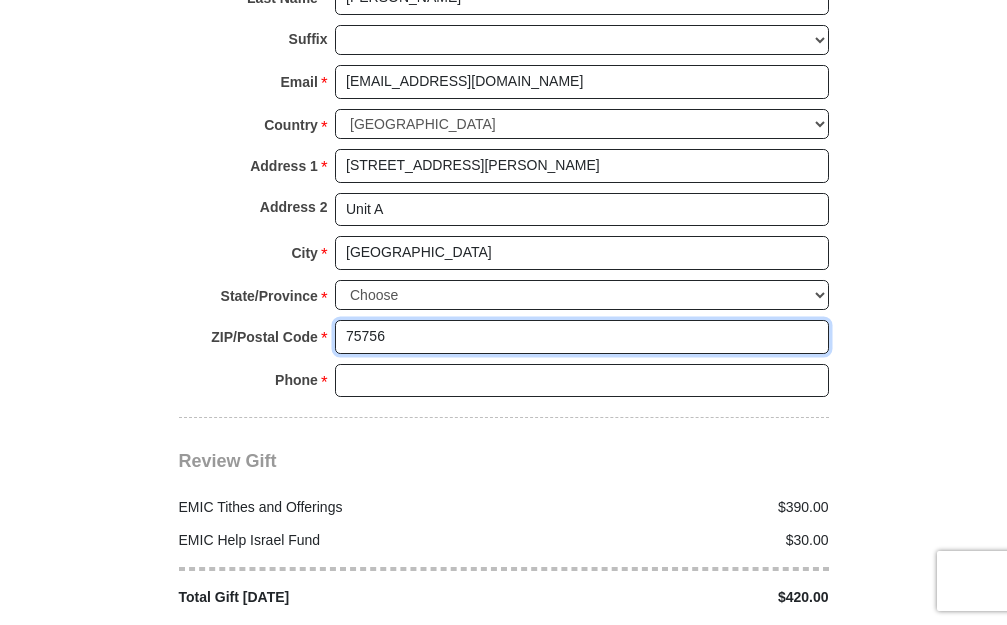 type on "75756" 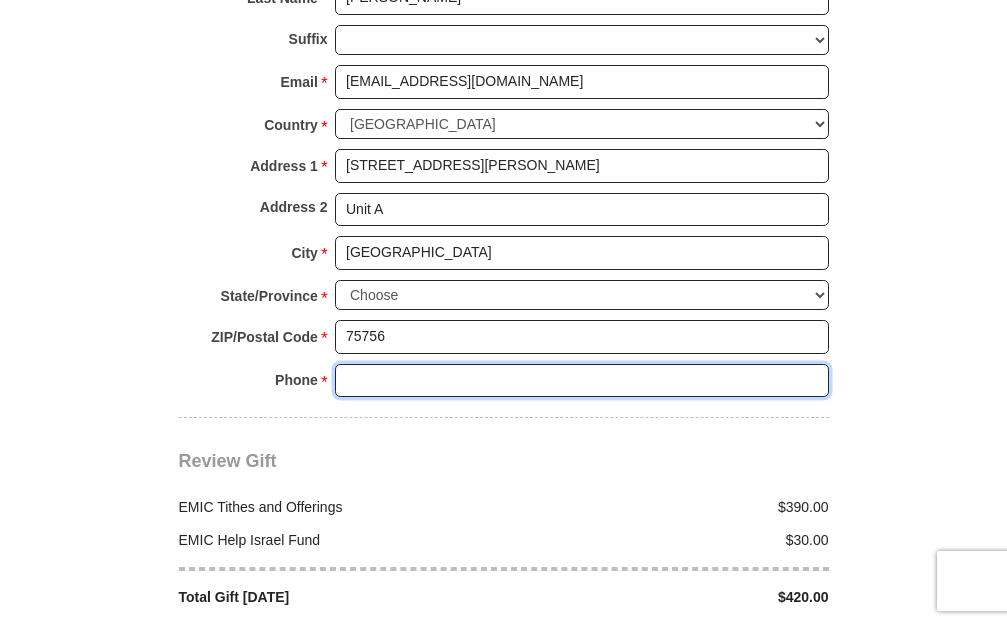 click on "Phone
*
*" at bounding box center [582, 381] 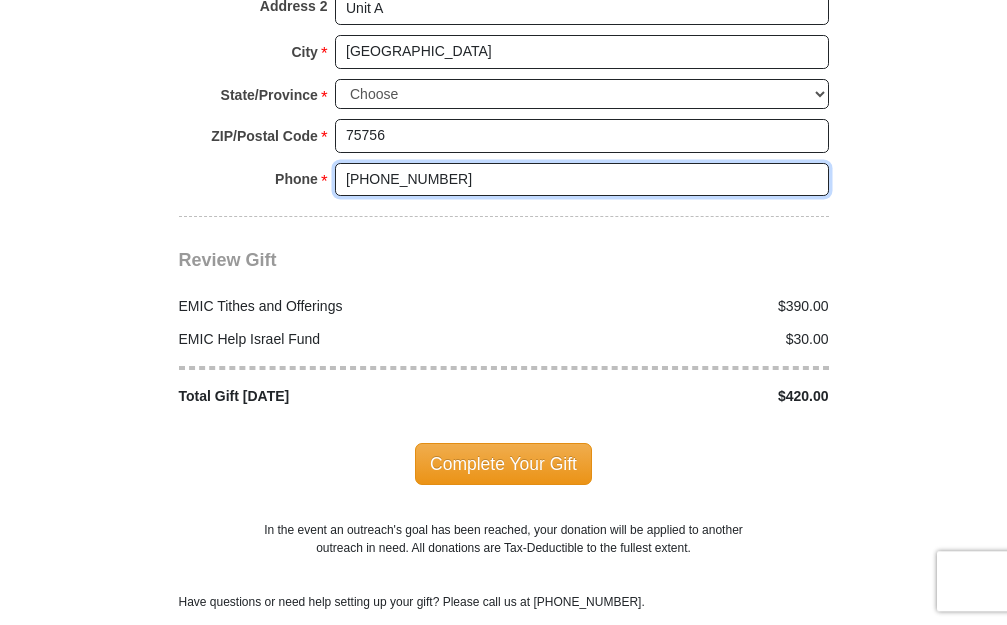 scroll, scrollTop: 2448, scrollLeft: 0, axis: vertical 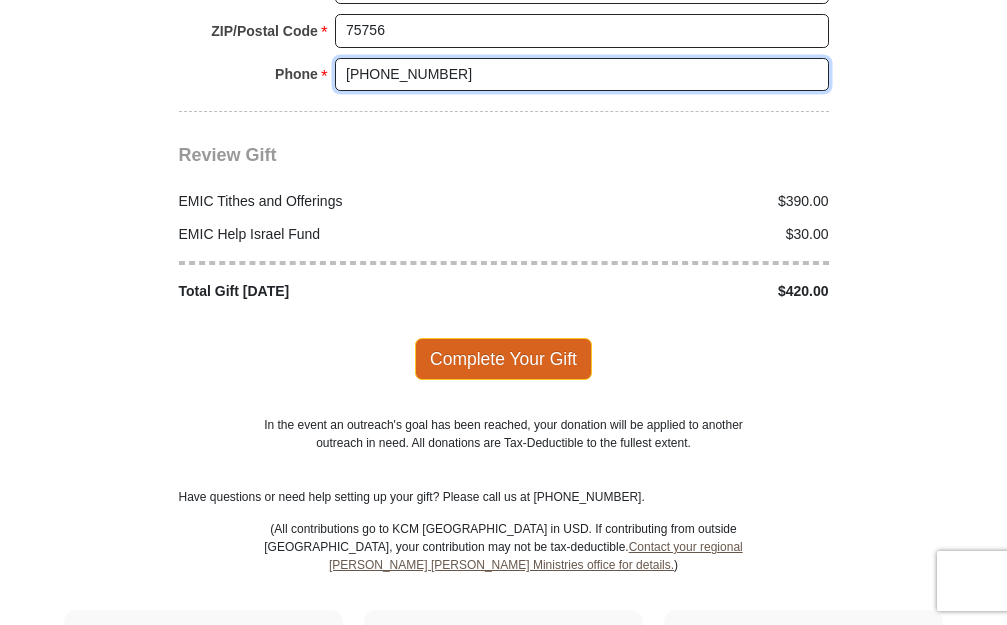 type on "970-986-9182" 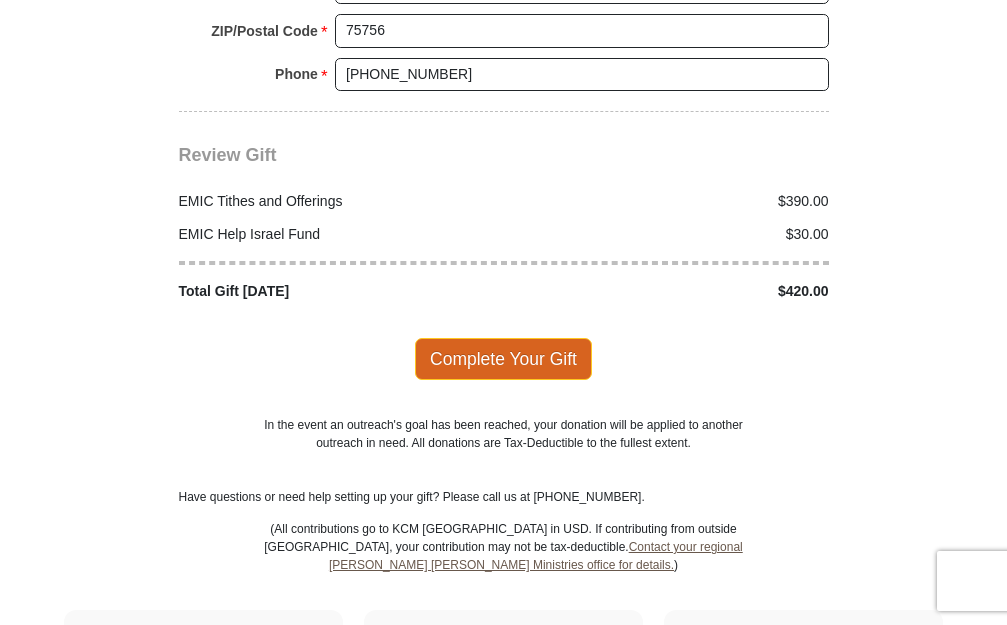 click on "Complete Your Gift" at bounding box center (503, 359) 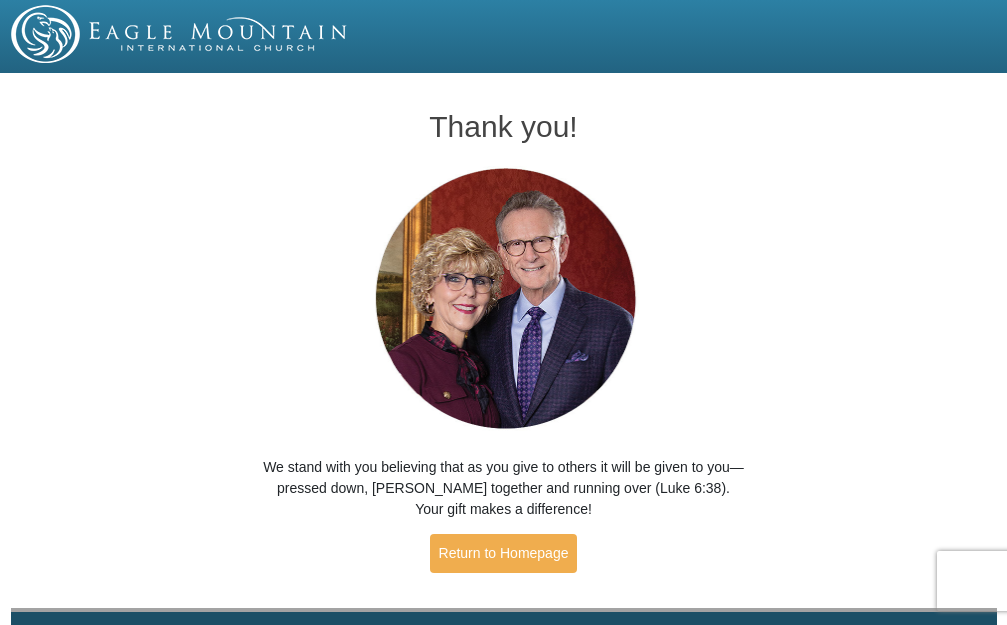 scroll, scrollTop: 0, scrollLeft: 0, axis: both 